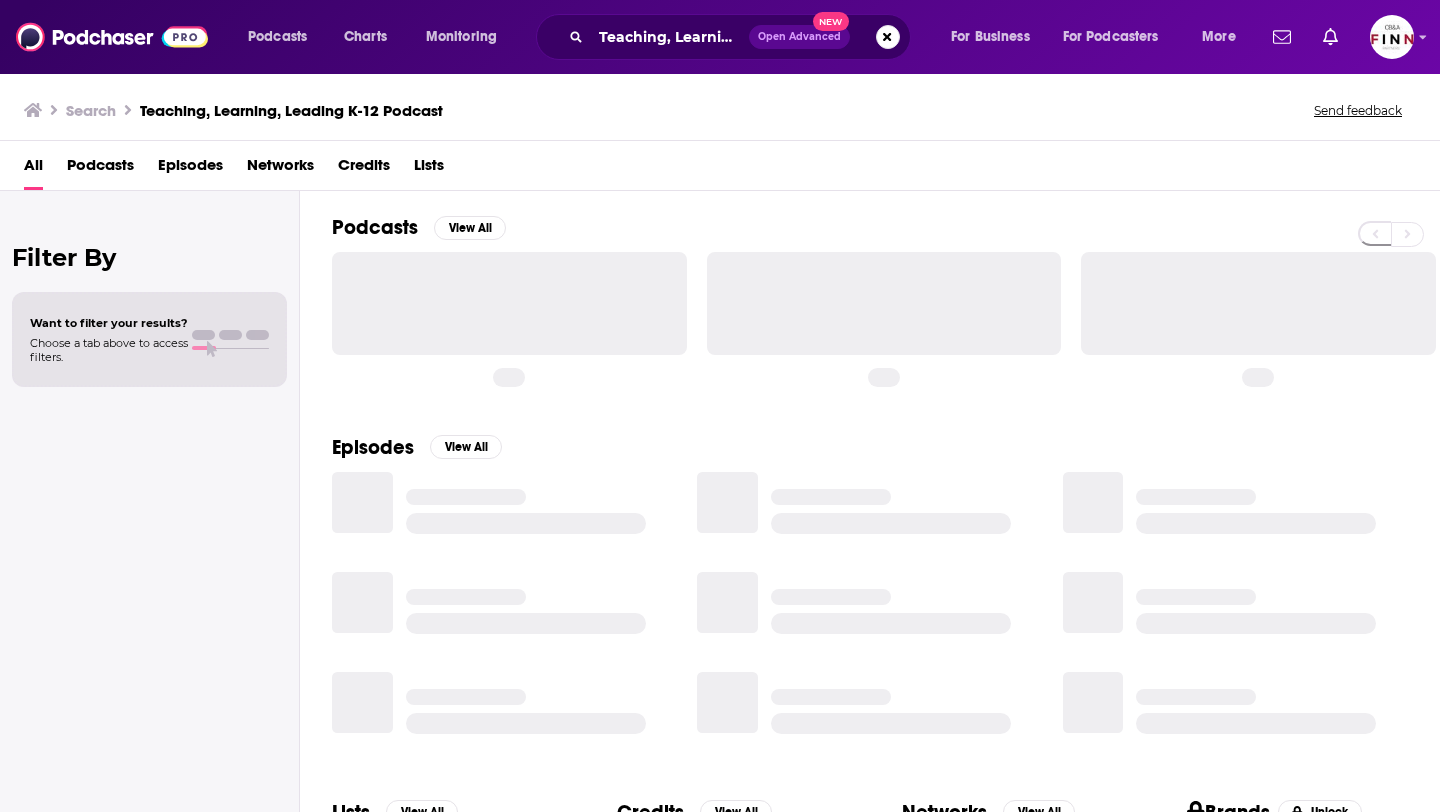 scroll, scrollTop: 0, scrollLeft: 0, axis: both 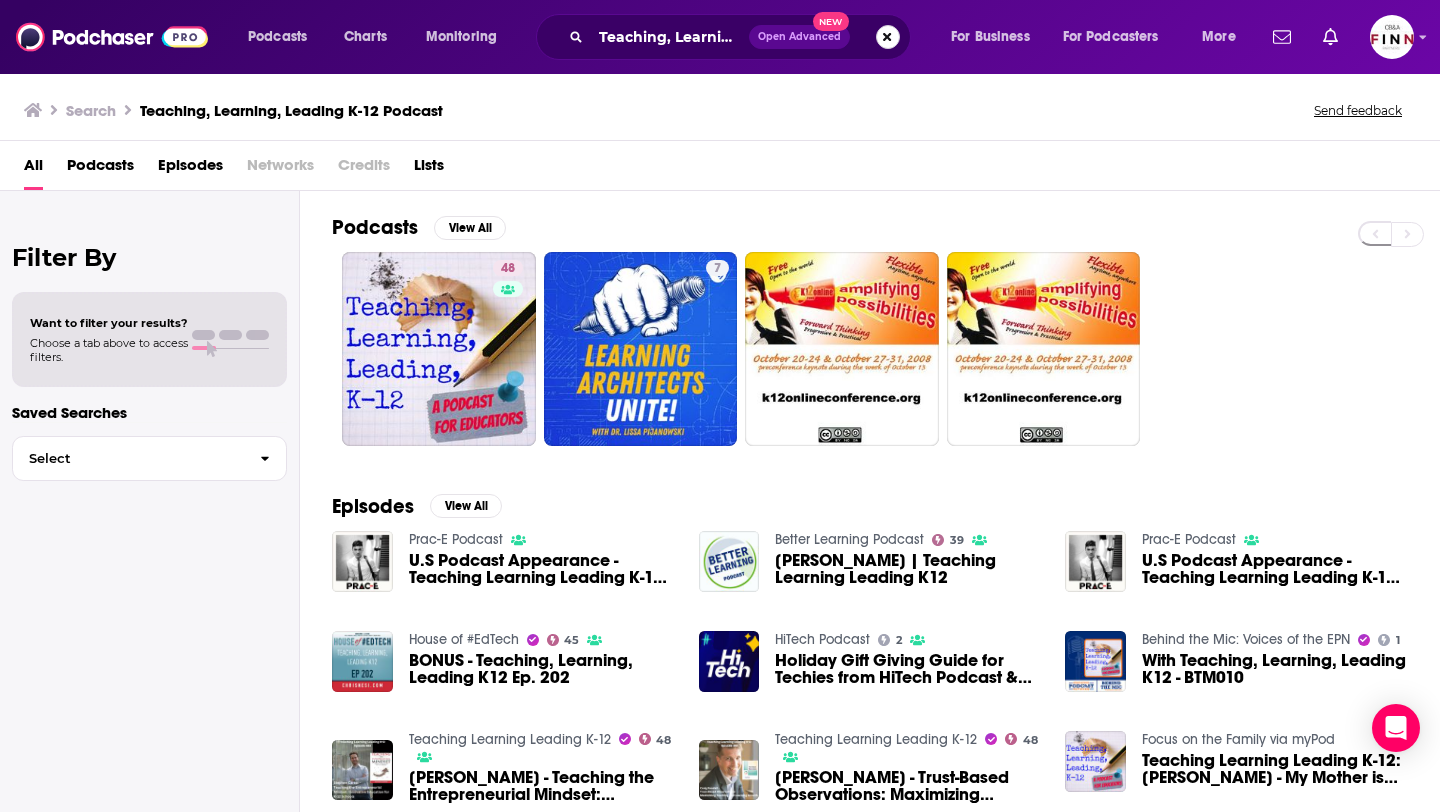 click on "Teaching, Learning, Leading K-12 Podcast Open Advanced New" at bounding box center (723, 37) 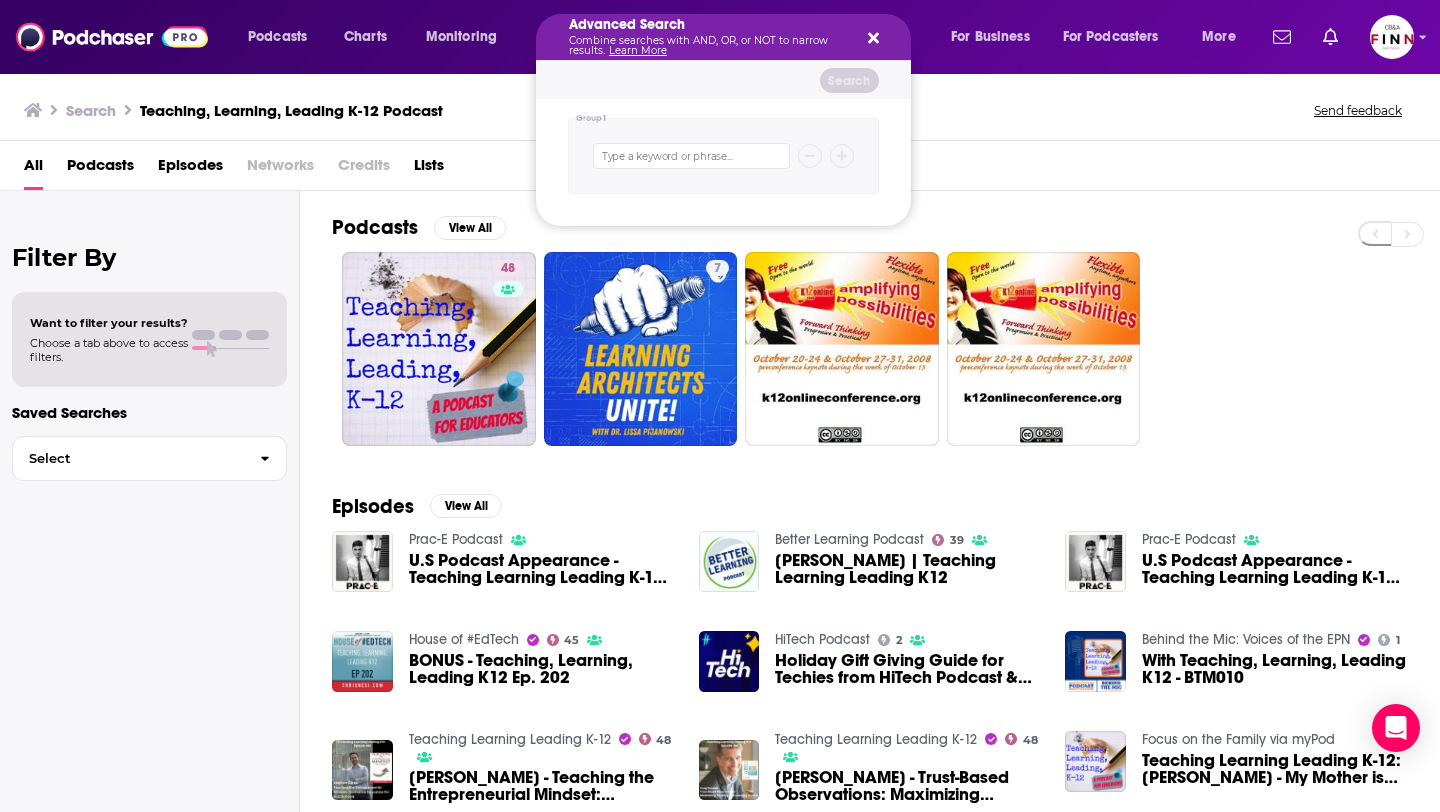 click 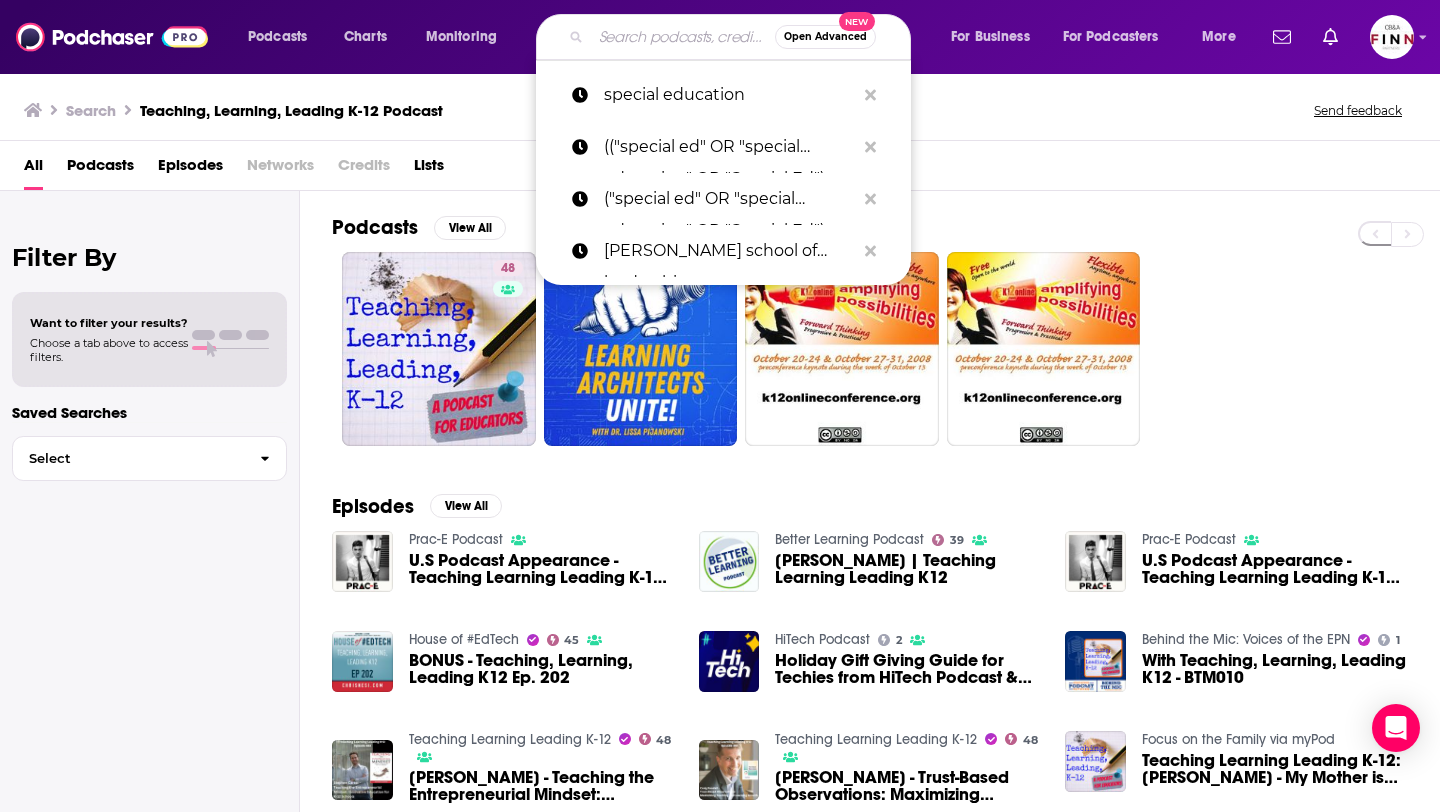 click at bounding box center (683, 37) 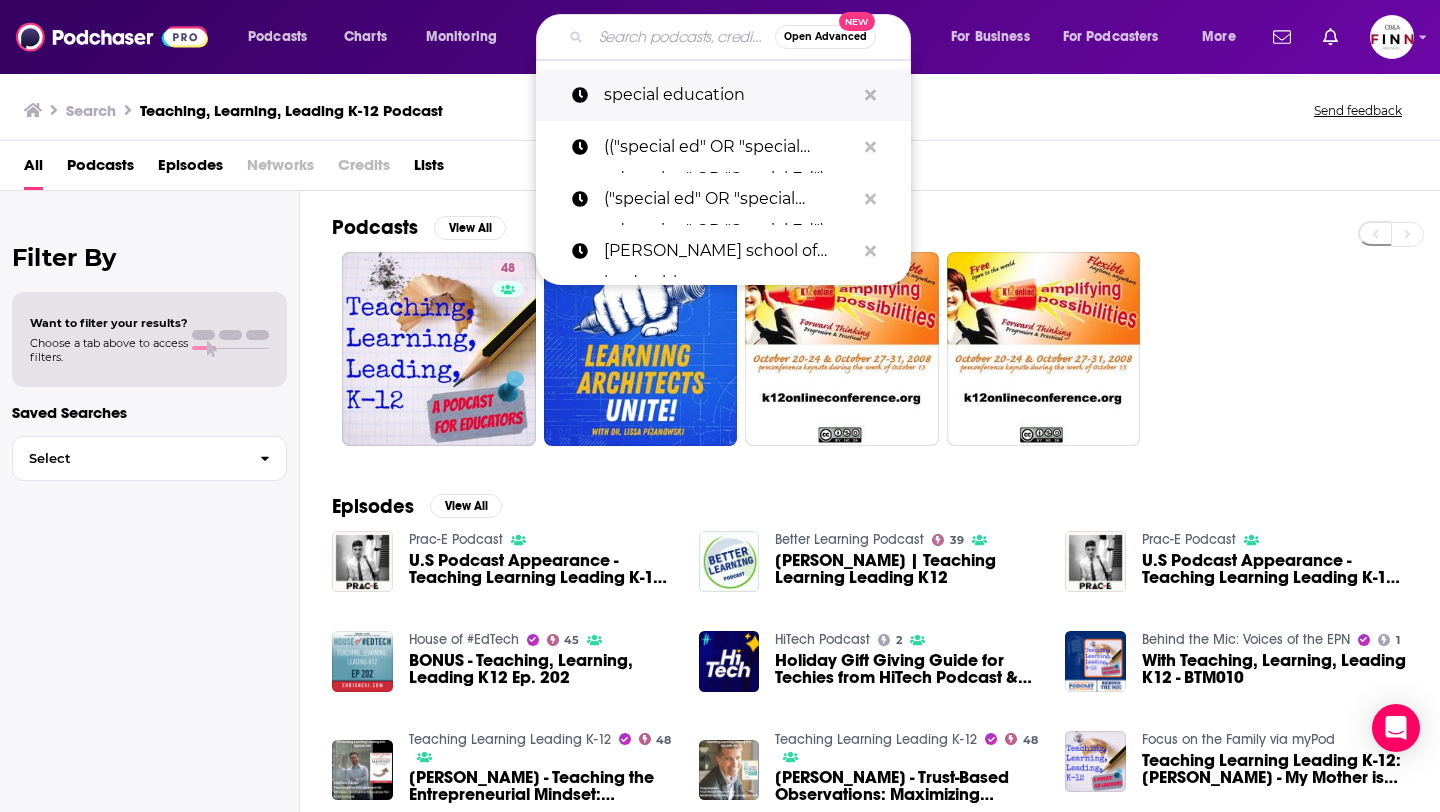click on "special education" at bounding box center (729, 95) 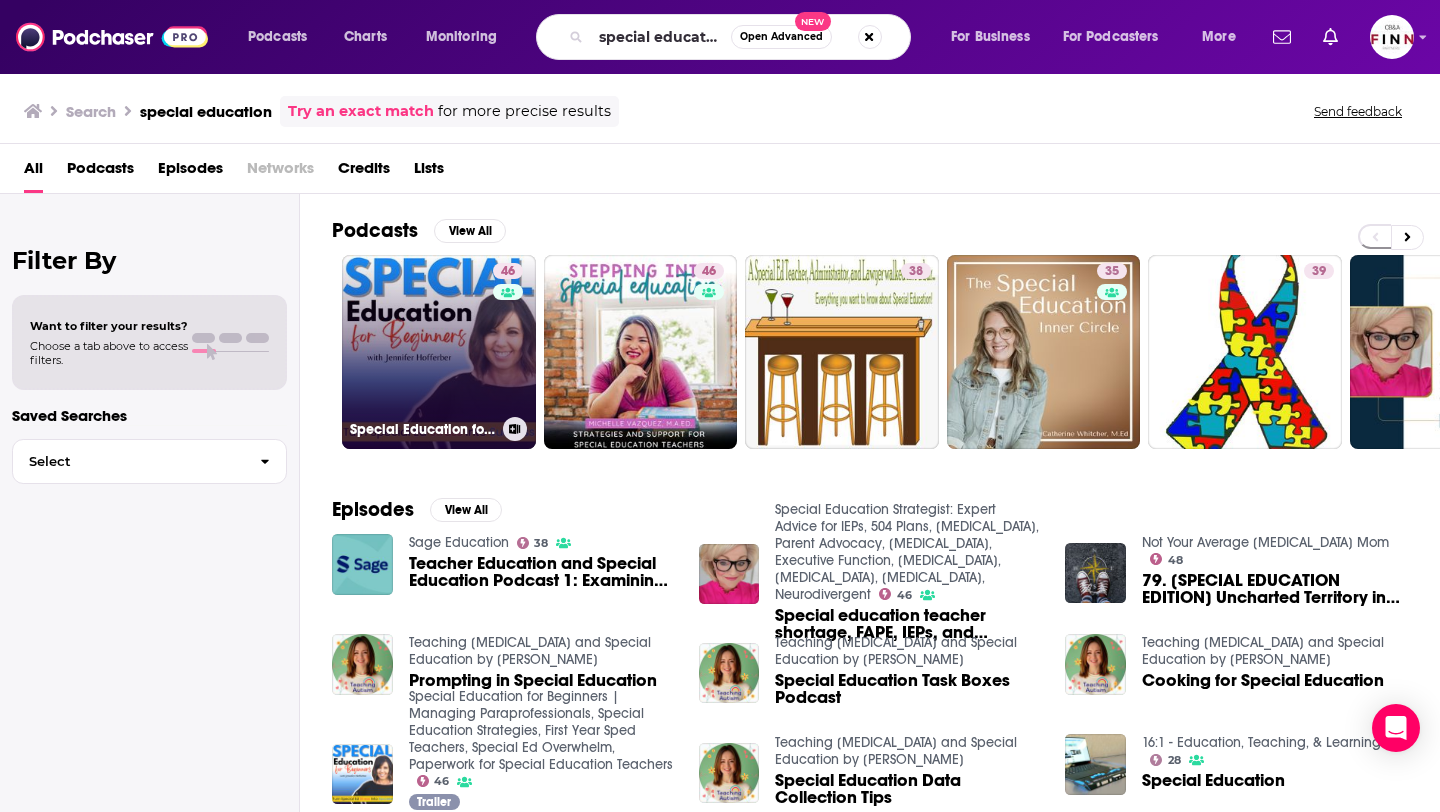 click on "46 Special Education for Beginners | Managing Paraprofessionals, Special Education Strategies, First Year Sped Teachers, Special Ed Overwhelm, Paperwork for Special Education Teachers" at bounding box center [439, 352] 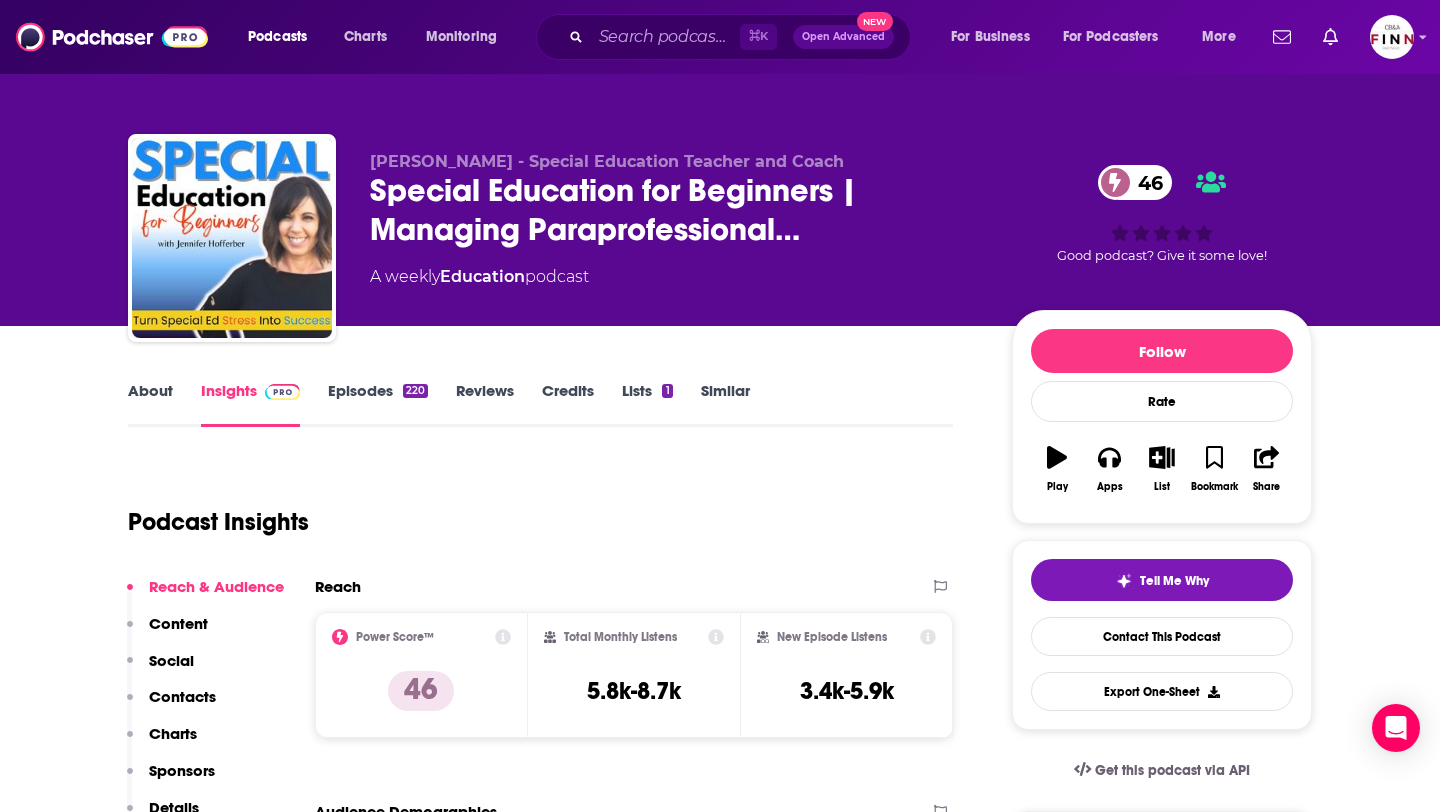 click on "About" at bounding box center (150, 404) 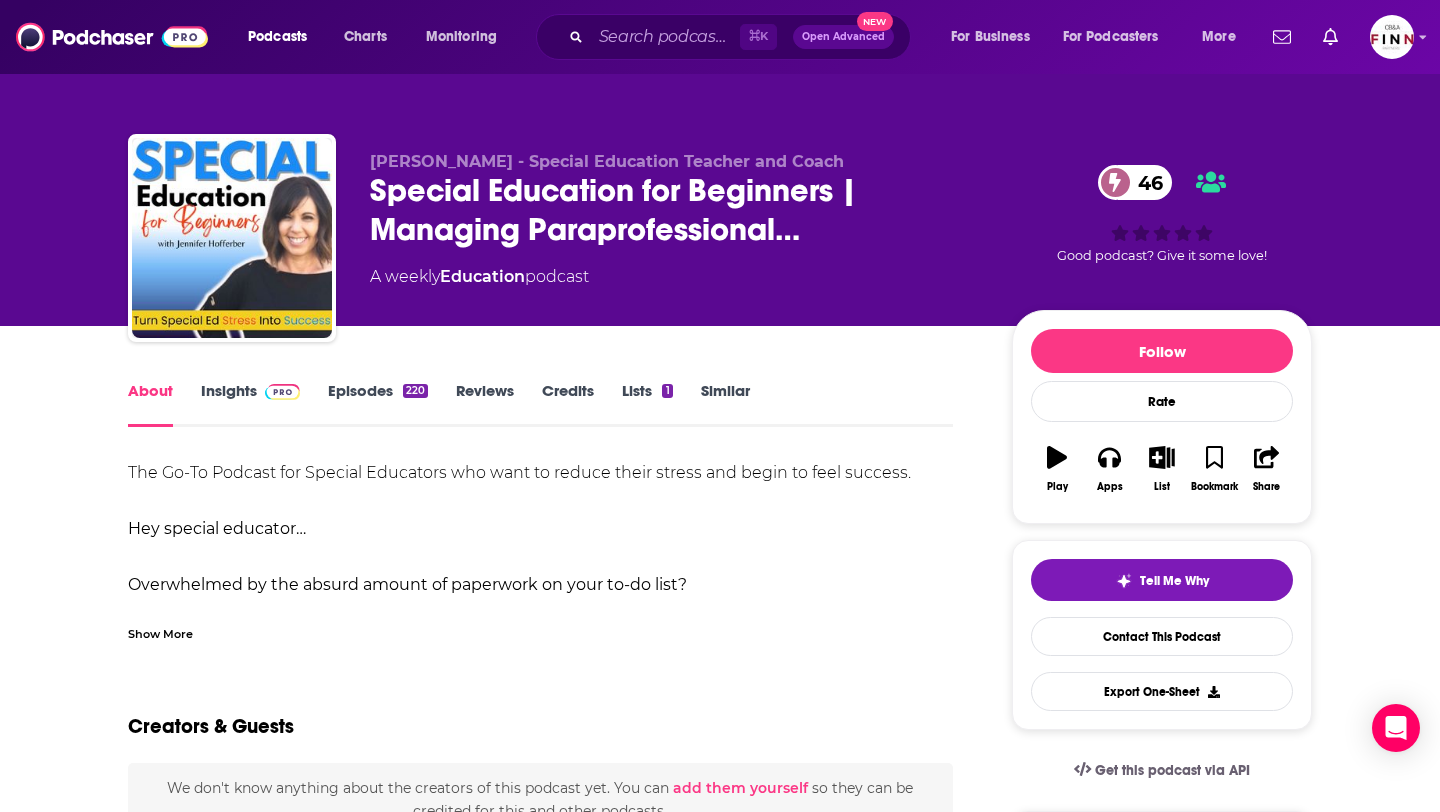 click on "Show More" at bounding box center (160, 632) 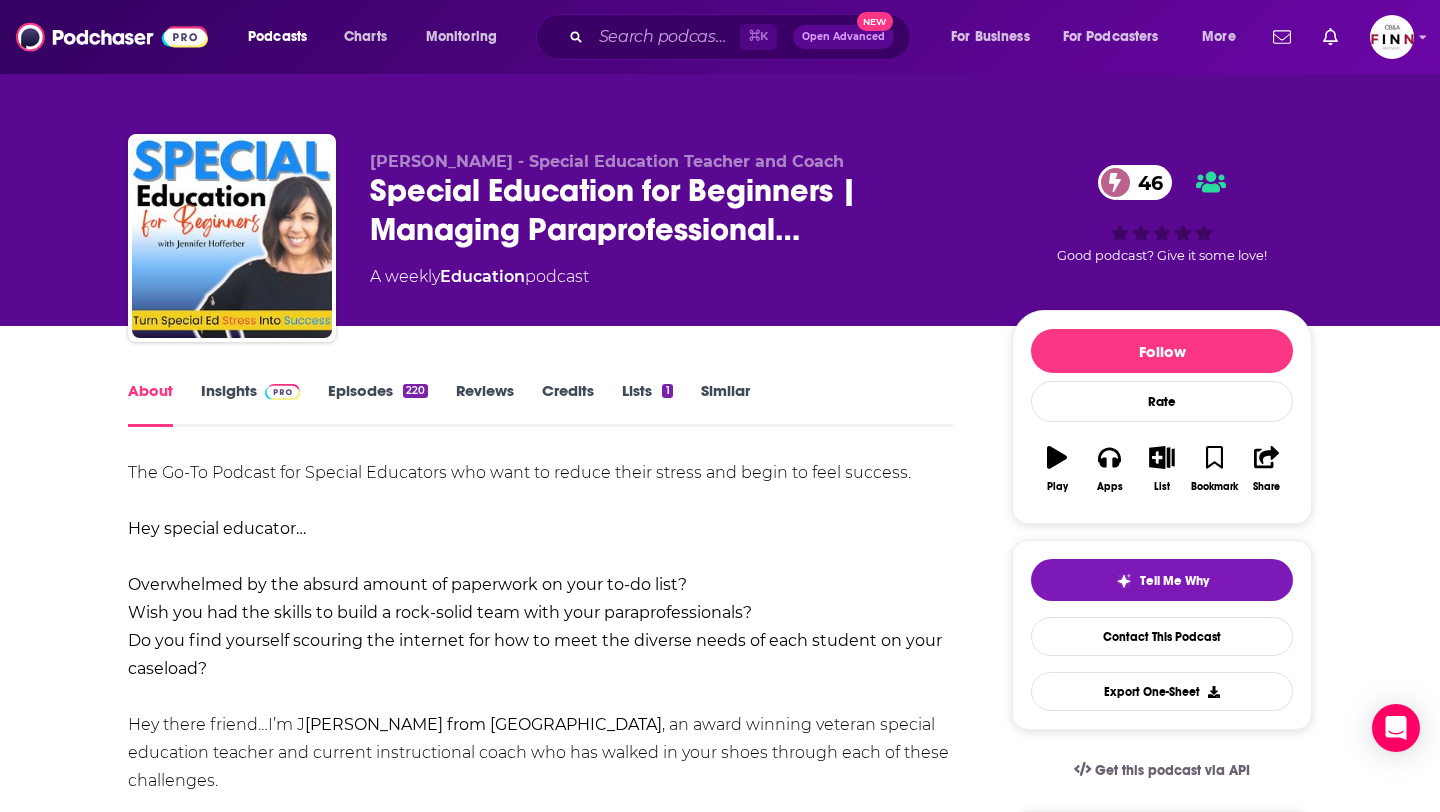 click on "Episodes 220" at bounding box center [378, 404] 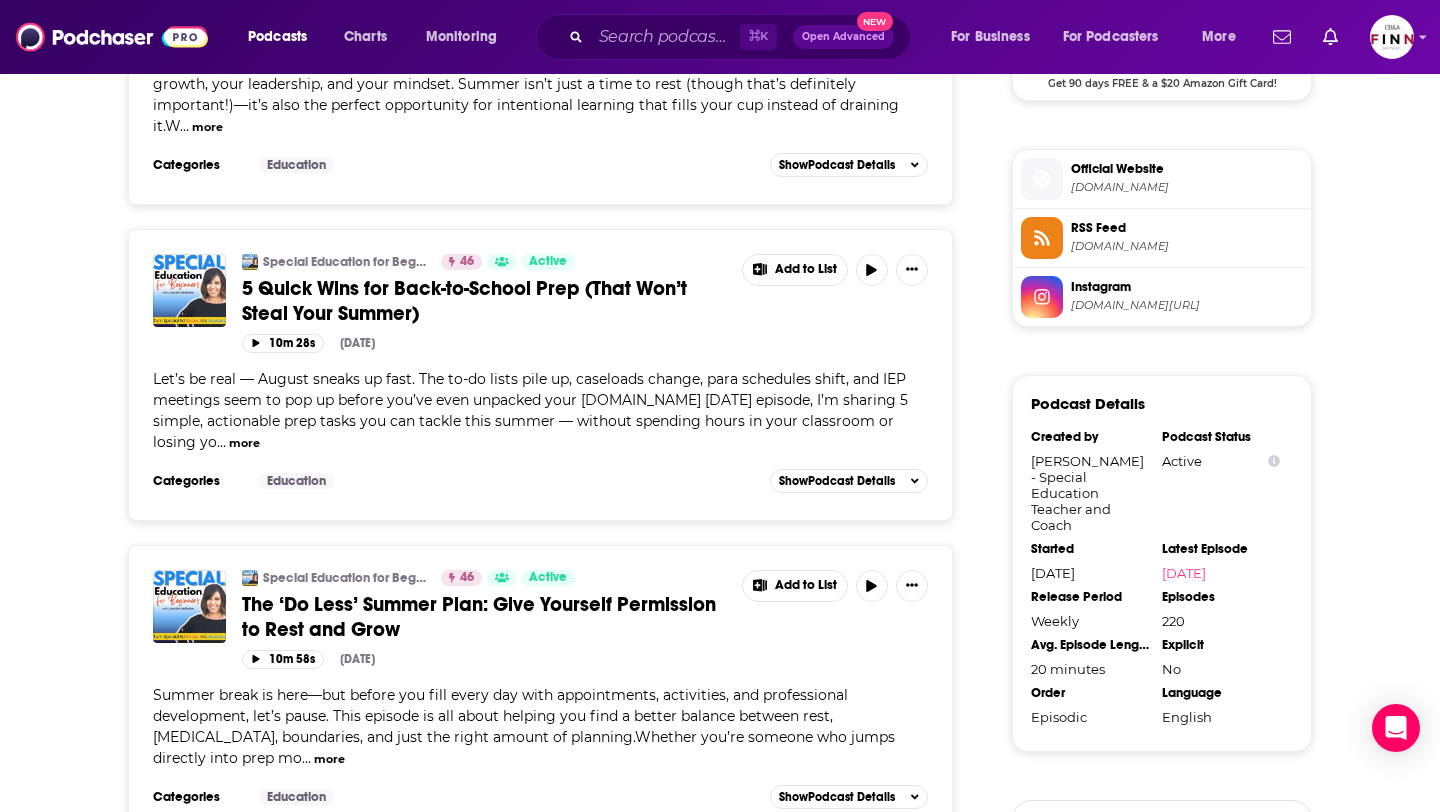 scroll, scrollTop: 1678, scrollLeft: 0, axis: vertical 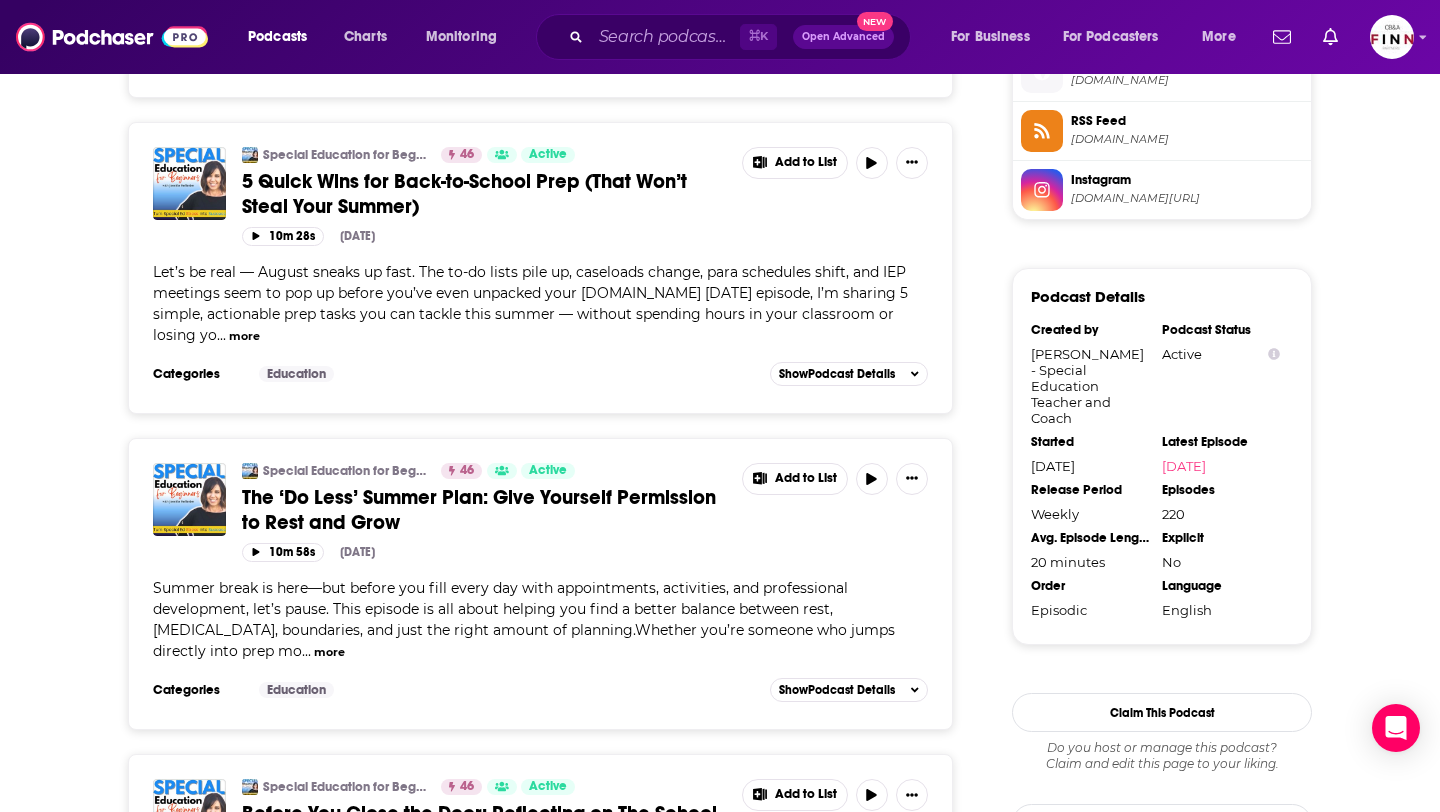 click on "more" at bounding box center (329, 652) 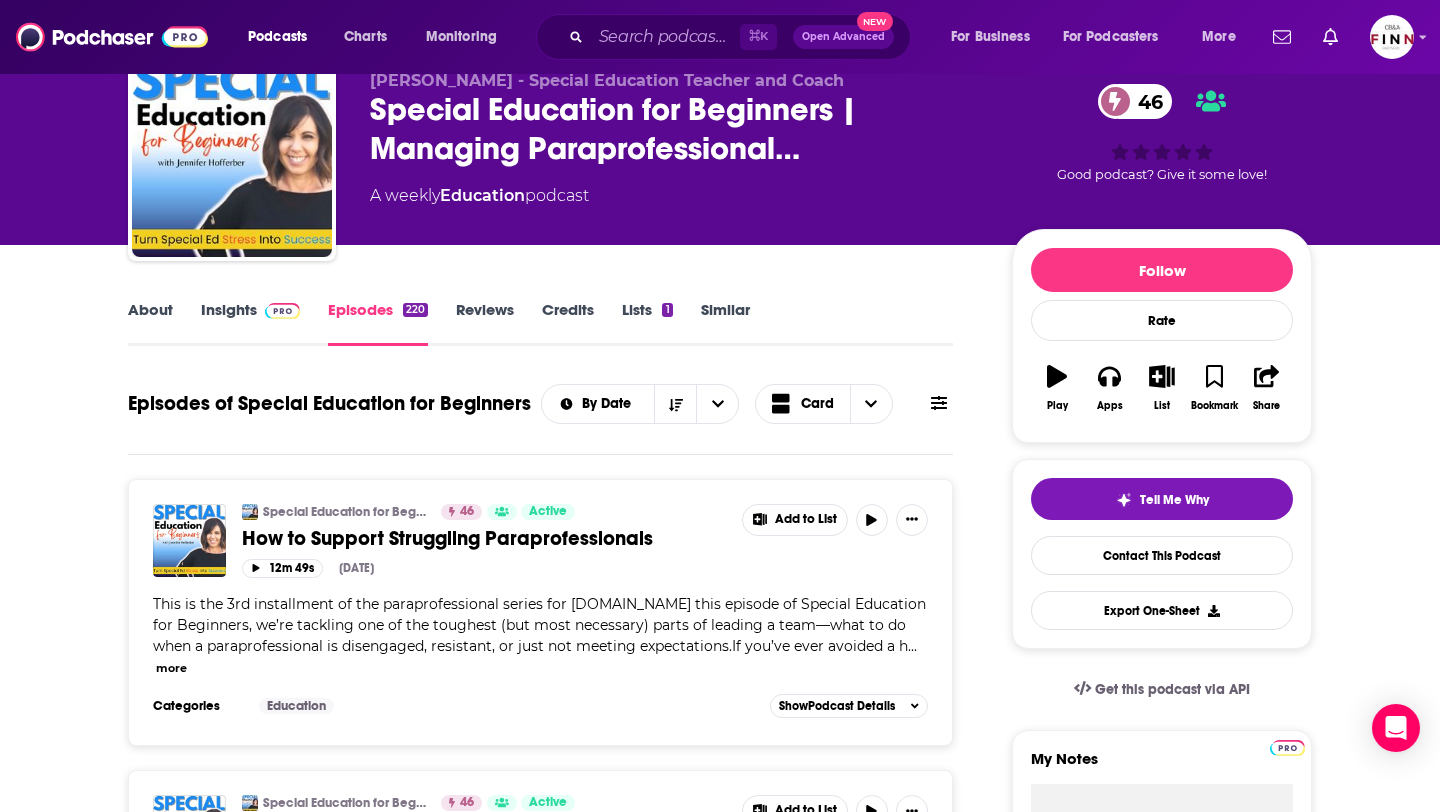 scroll, scrollTop: 0, scrollLeft: 0, axis: both 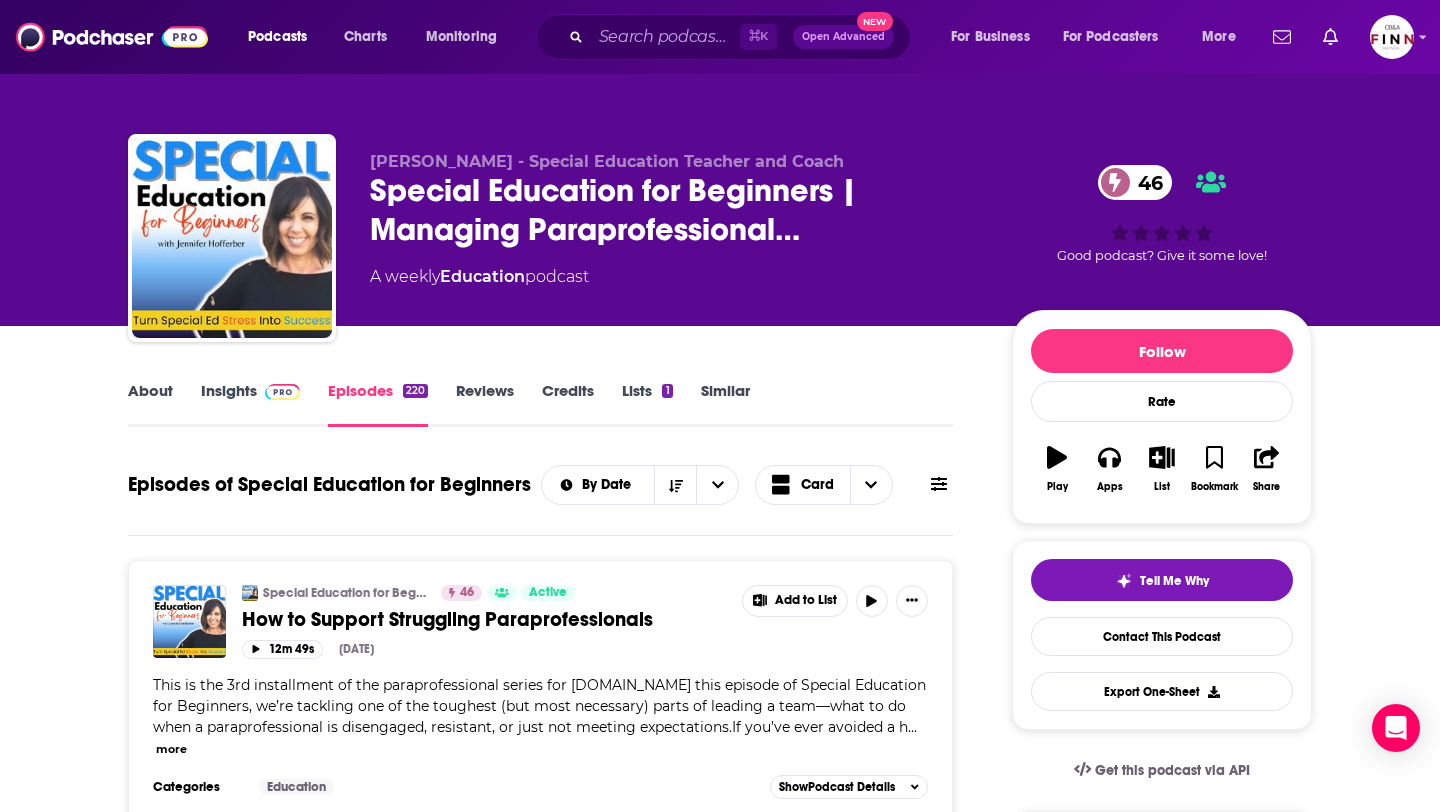 click on "Insights" at bounding box center [250, 404] 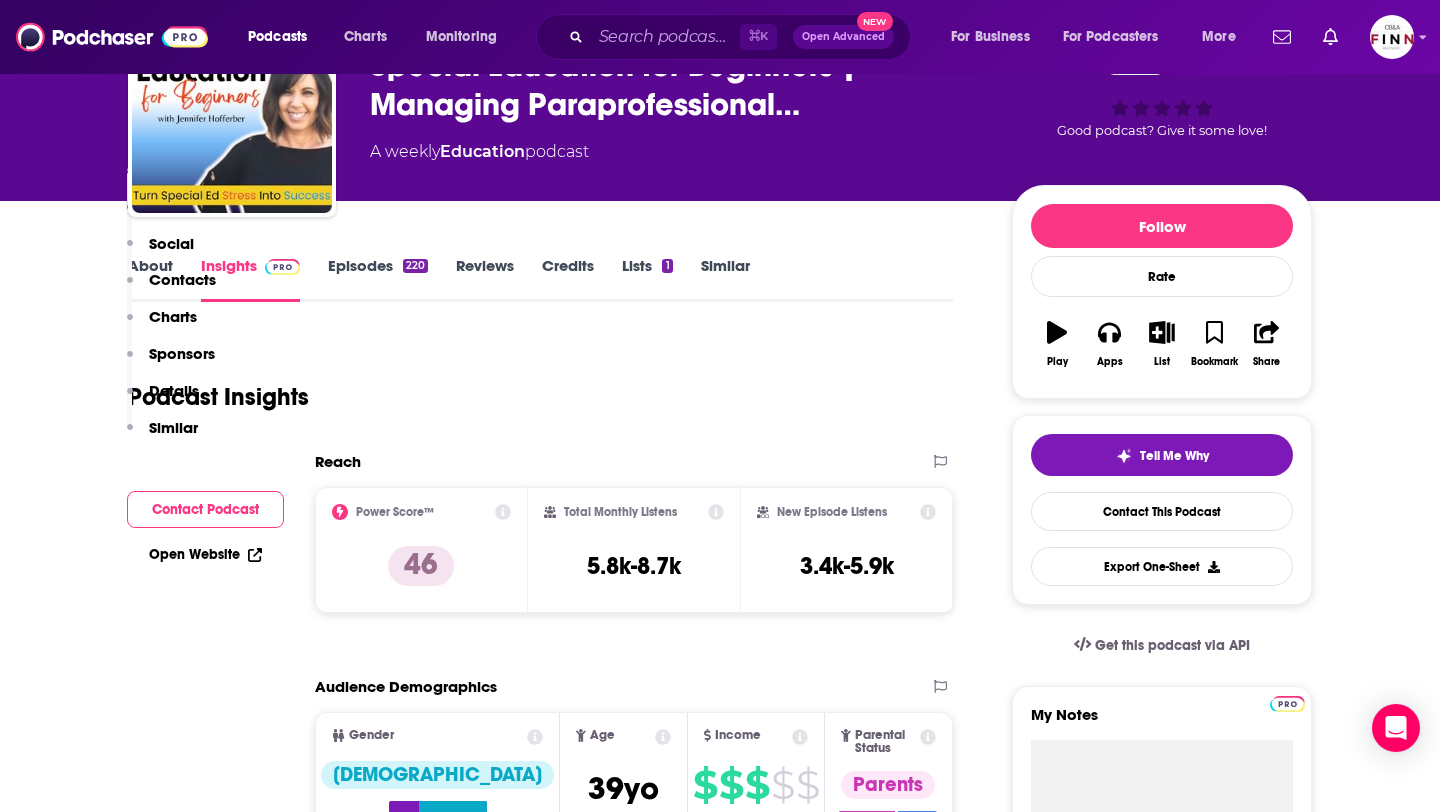 scroll, scrollTop: 0, scrollLeft: 0, axis: both 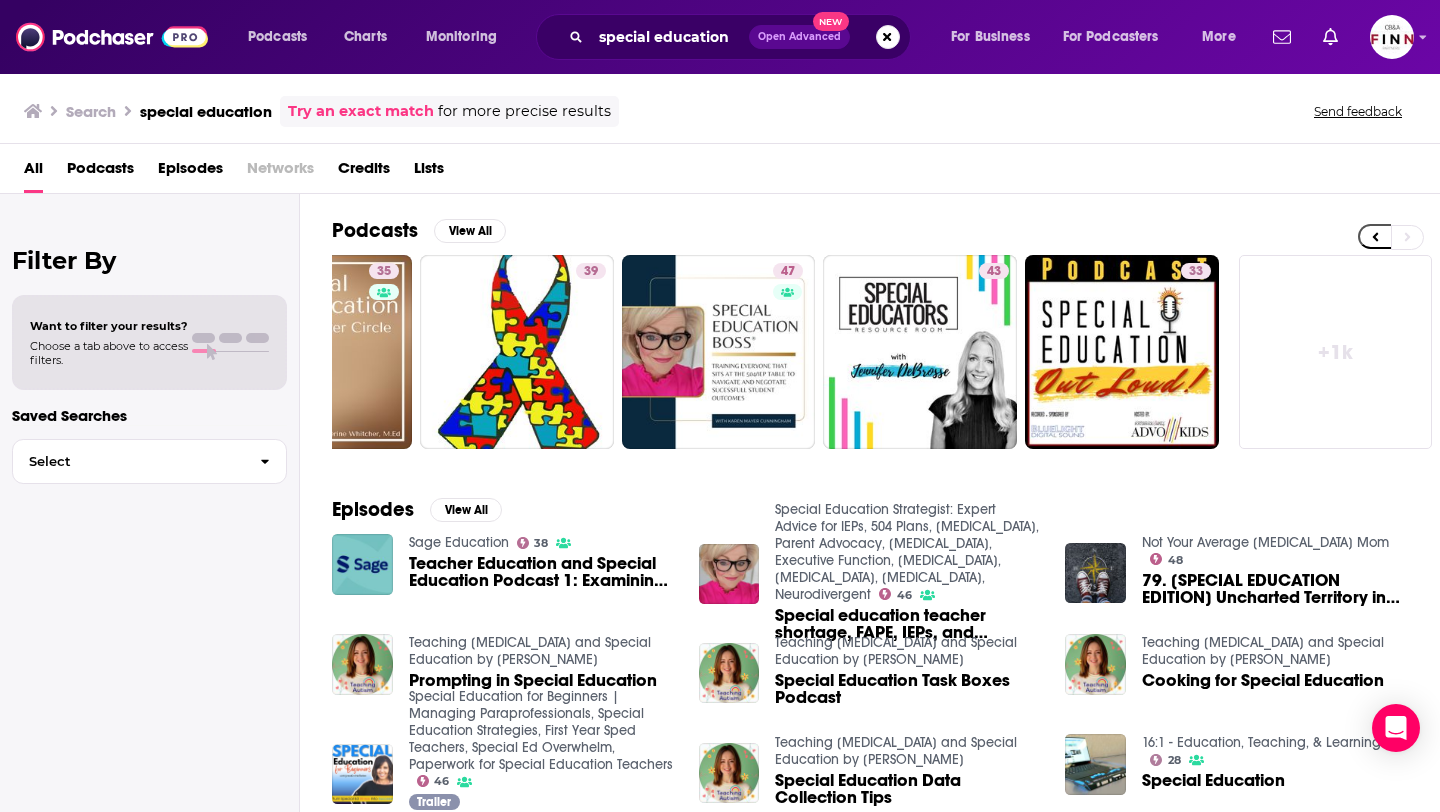 click on "+ 1k" at bounding box center [1336, 352] 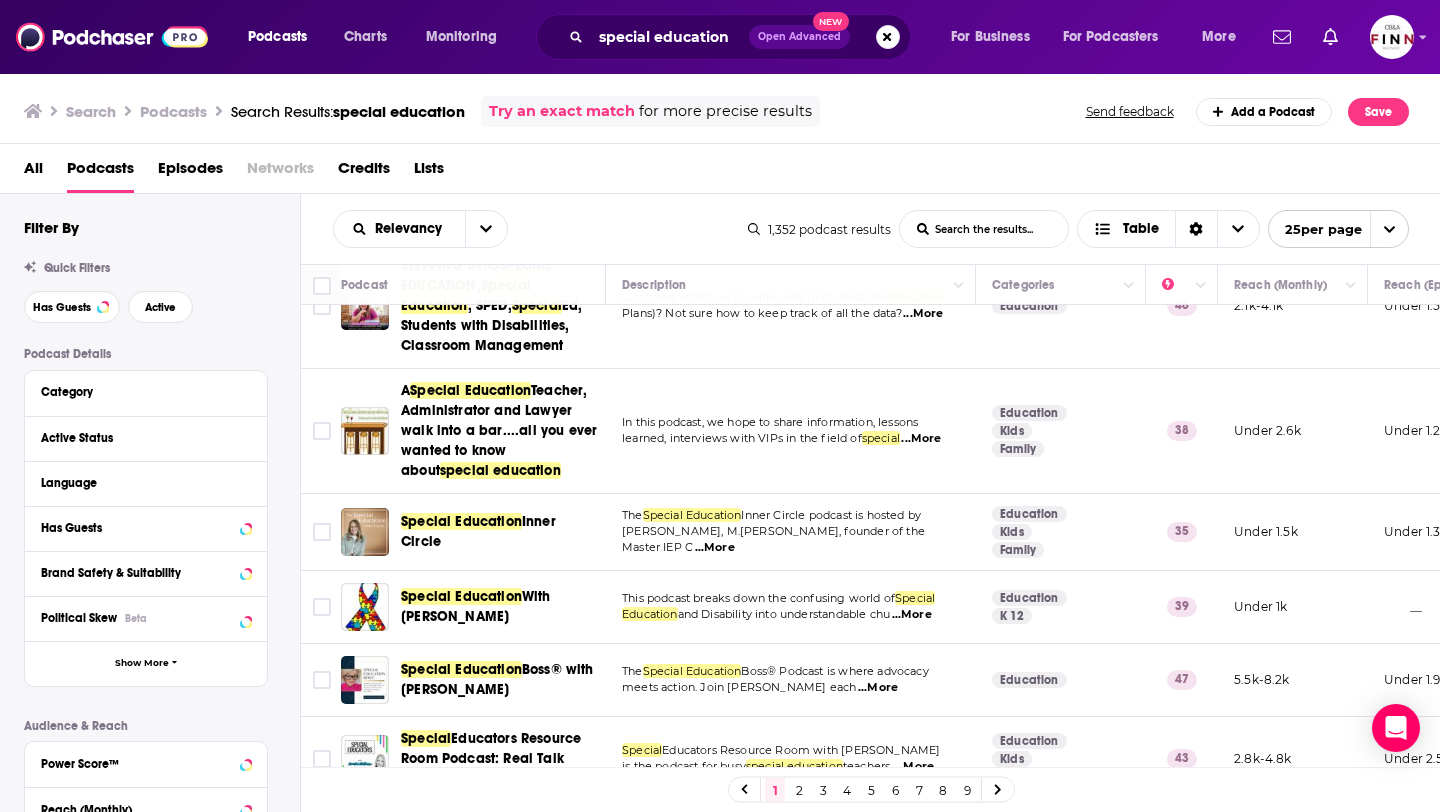 scroll, scrollTop: 0, scrollLeft: 0, axis: both 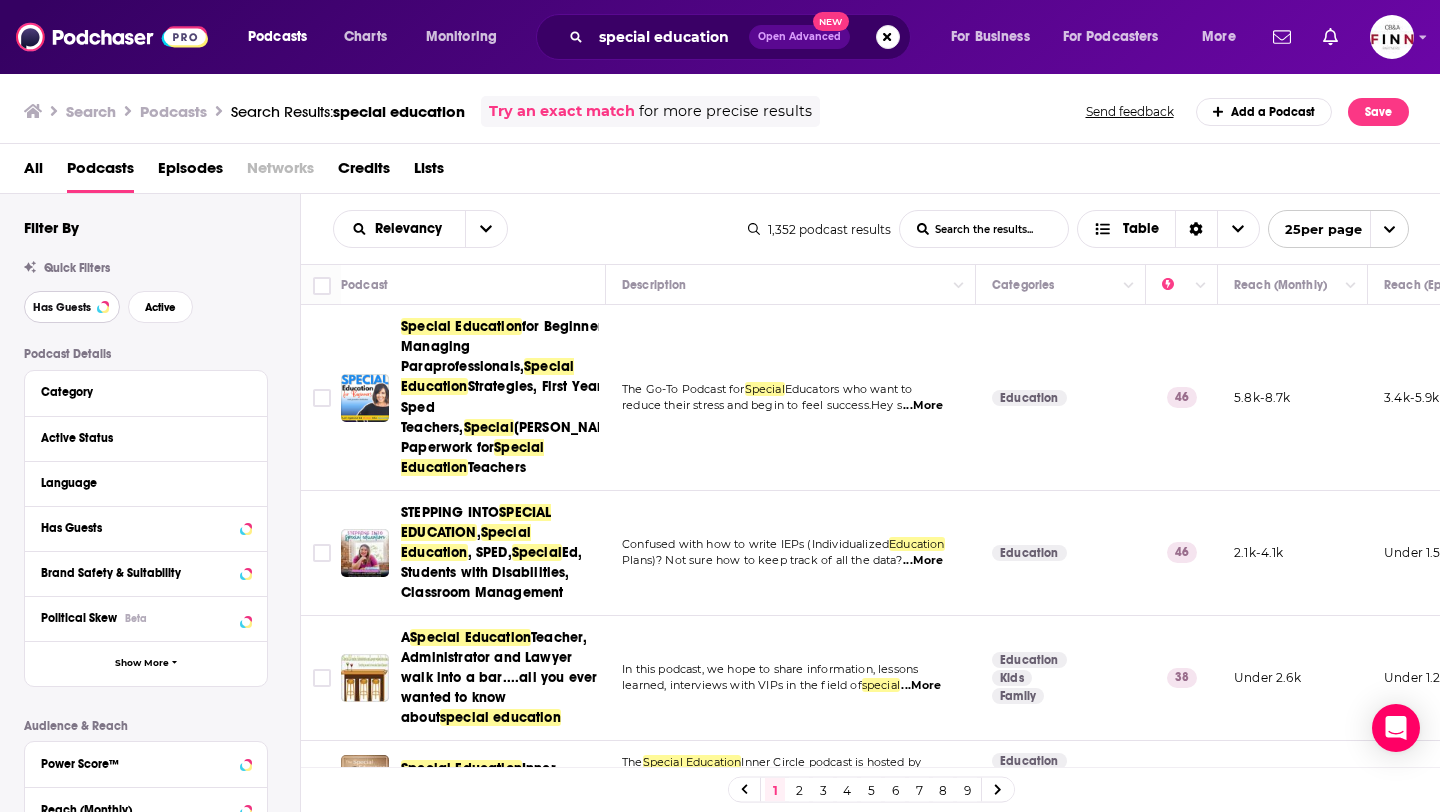 click on "Has Guests" at bounding box center (62, 307) 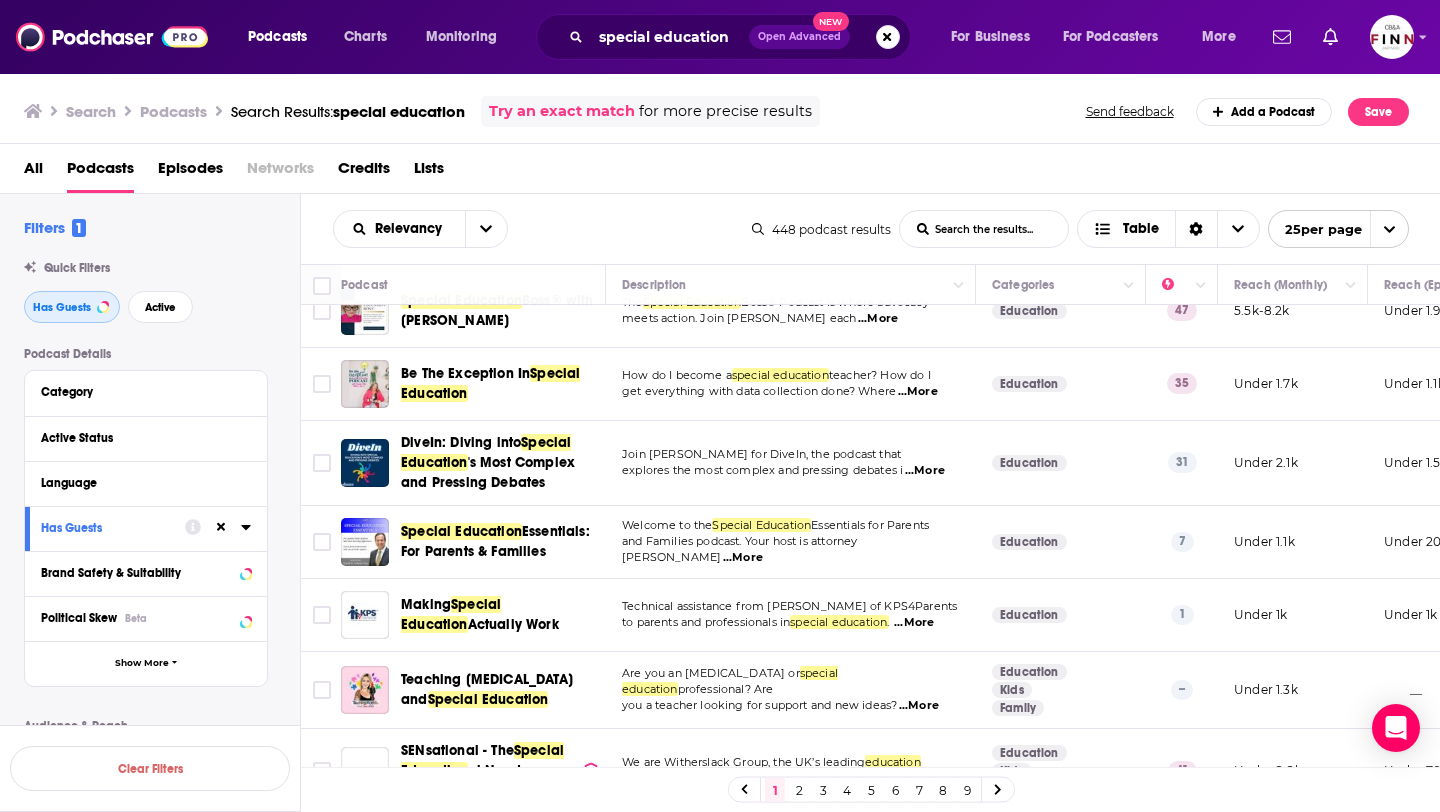 scroll, scrollTop: 422, scrollLeft: 0, axis: vertical 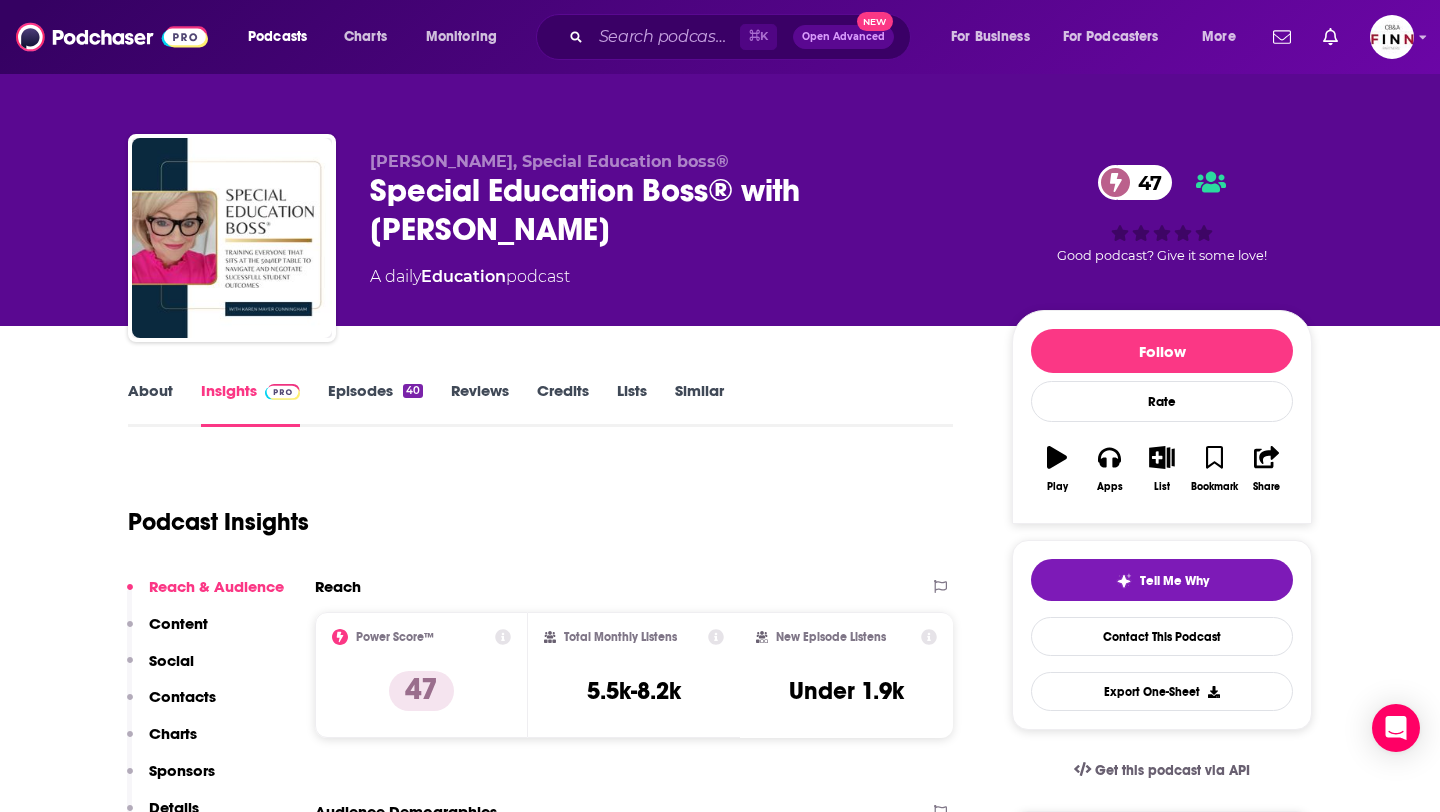 click on "Episodes 40" at bounding box center [375, 404] 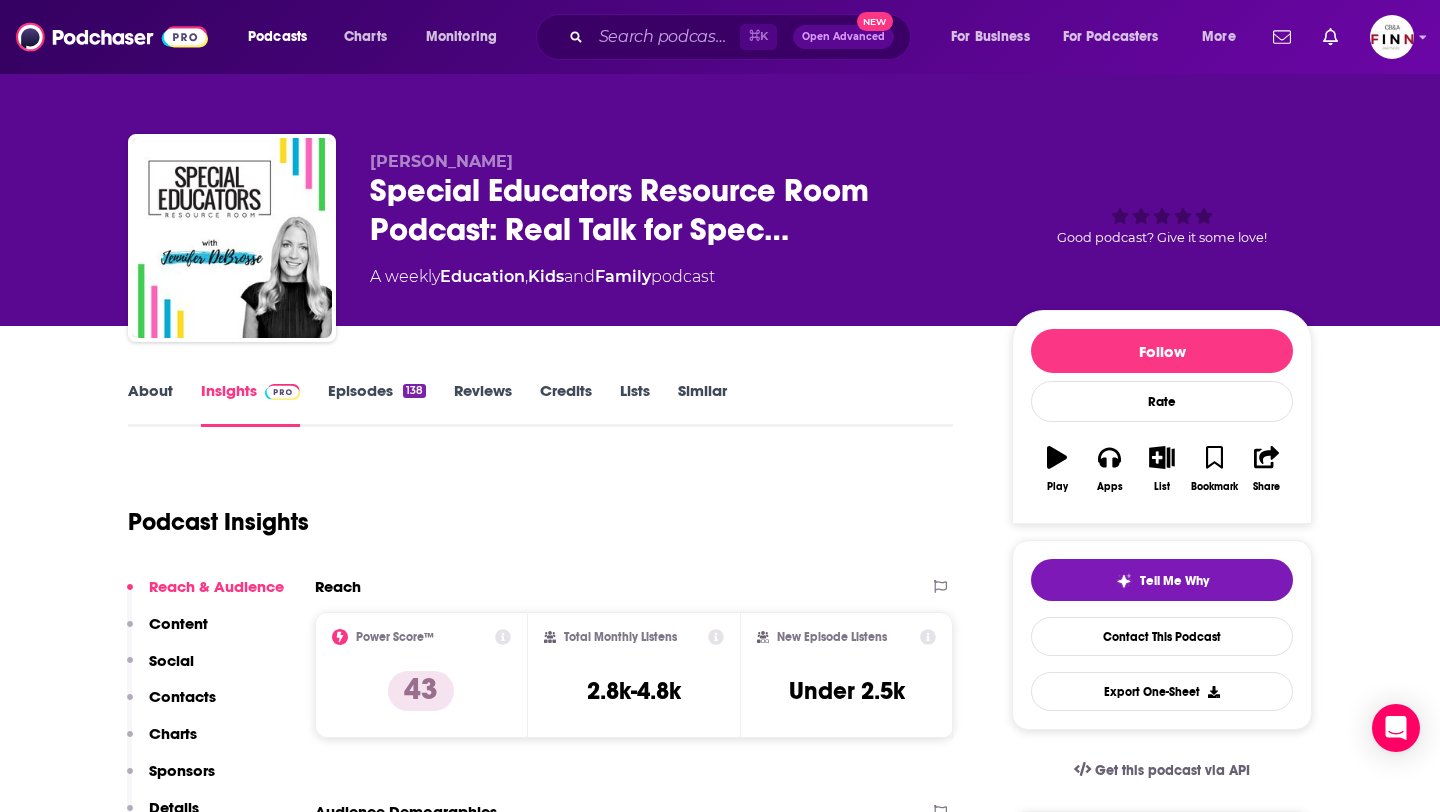 scroll, scrollTop: 0, scrollLeft: 0, axis: both 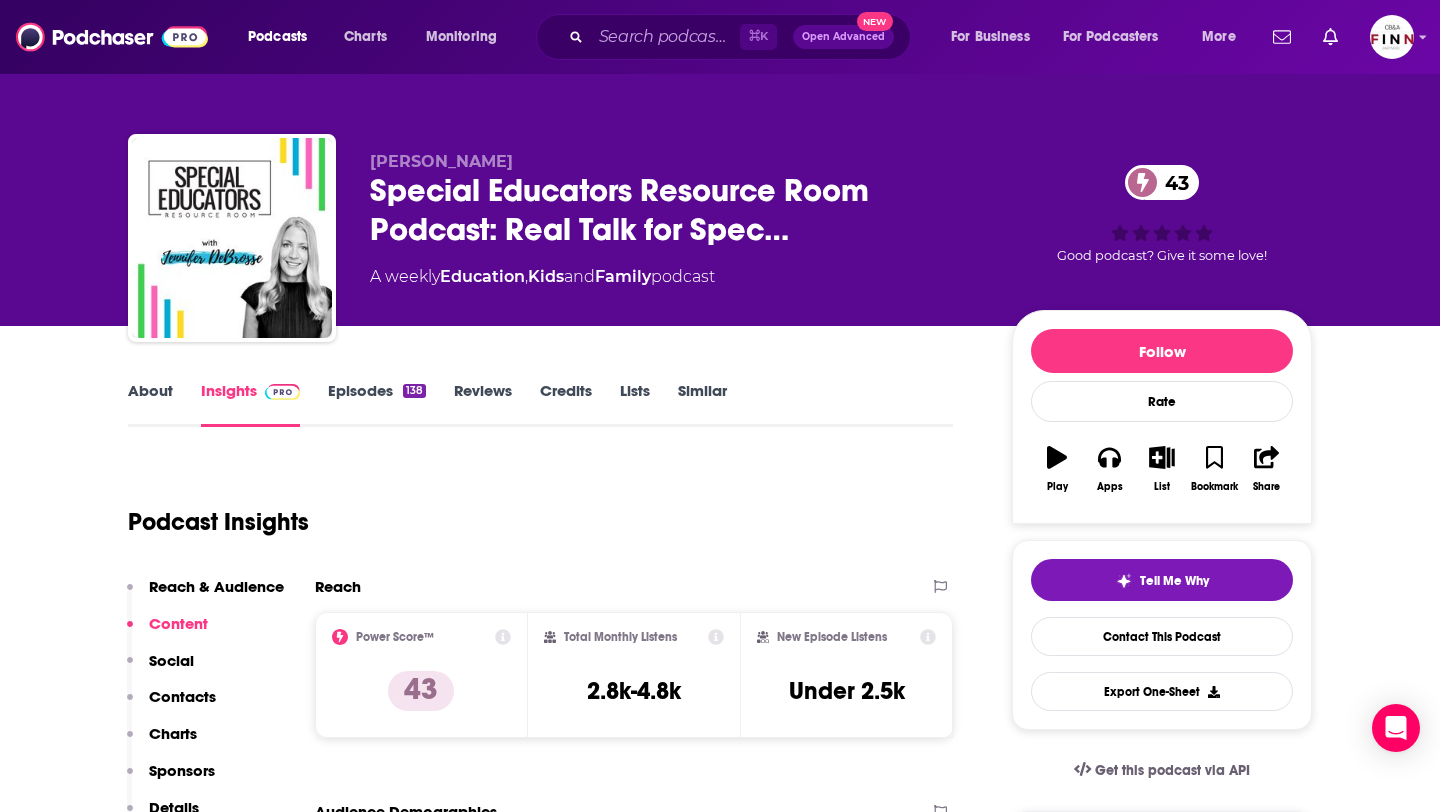 click on "Episodes 138" at bounding box center (377, 404) 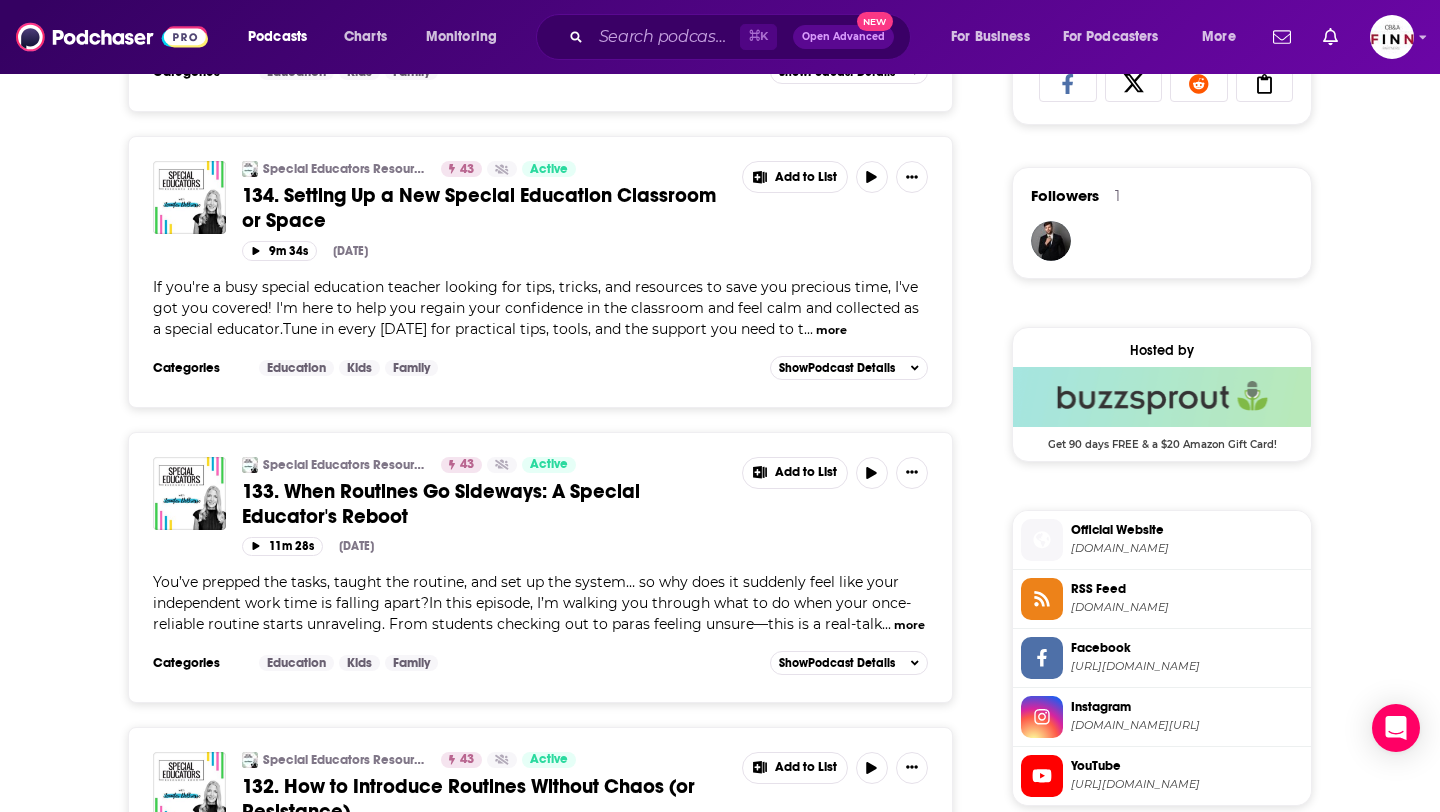 scroll, scrollTop: 1377, scrollLeft: 0, axis: vertical 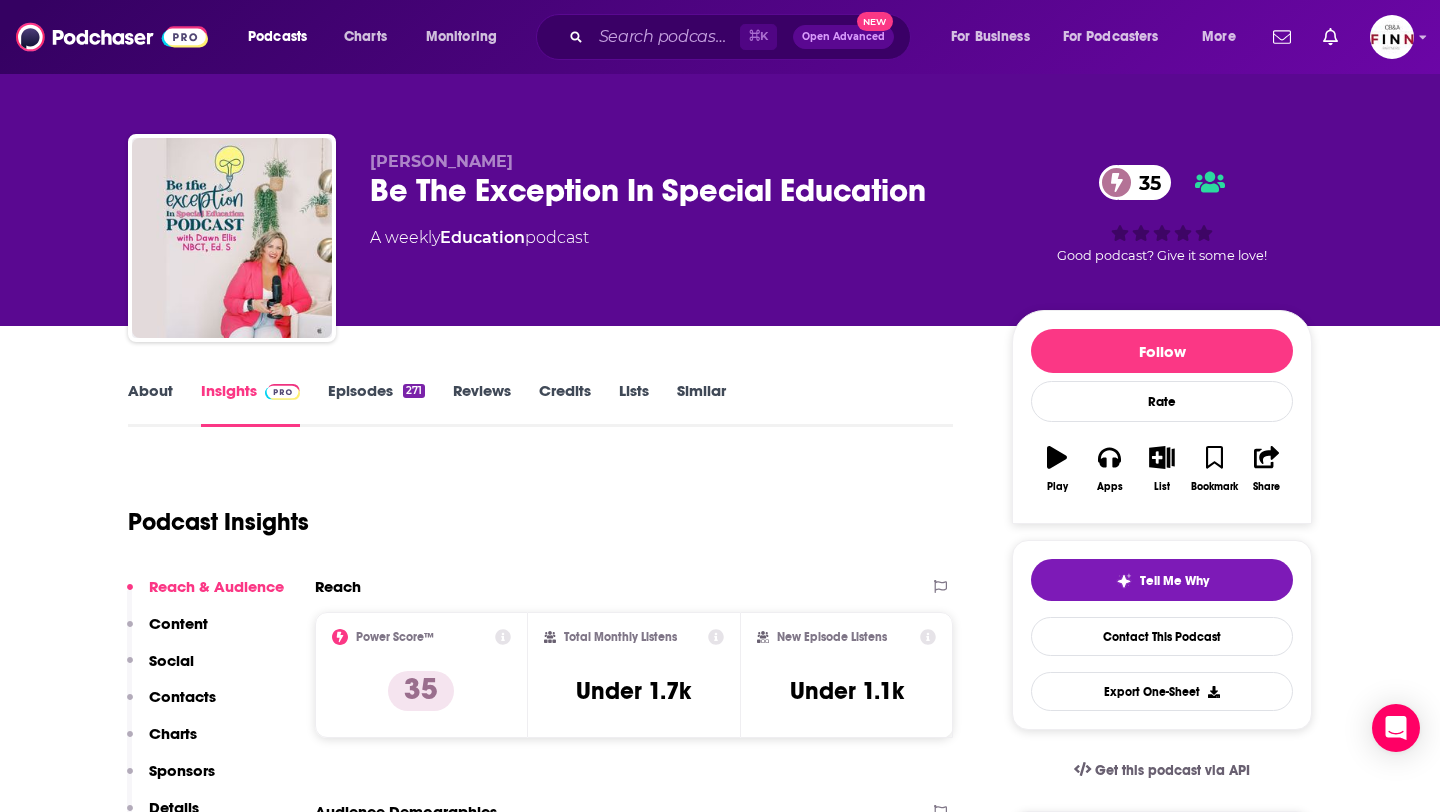 click on "Episodes 271" at bounding box center [376, 404] 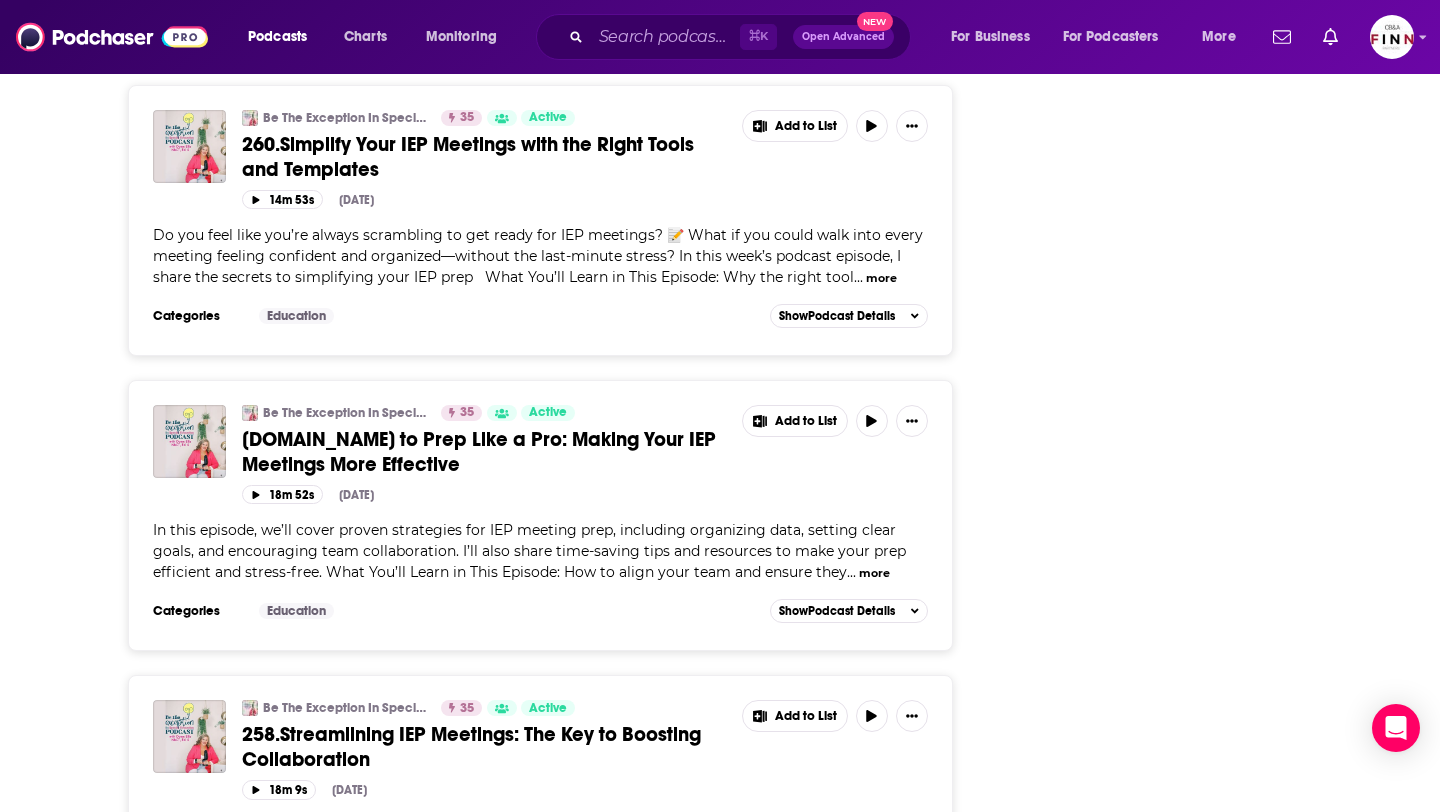 scroll, scrollTop: 3032, scrollLeft: 0, axis: vertical 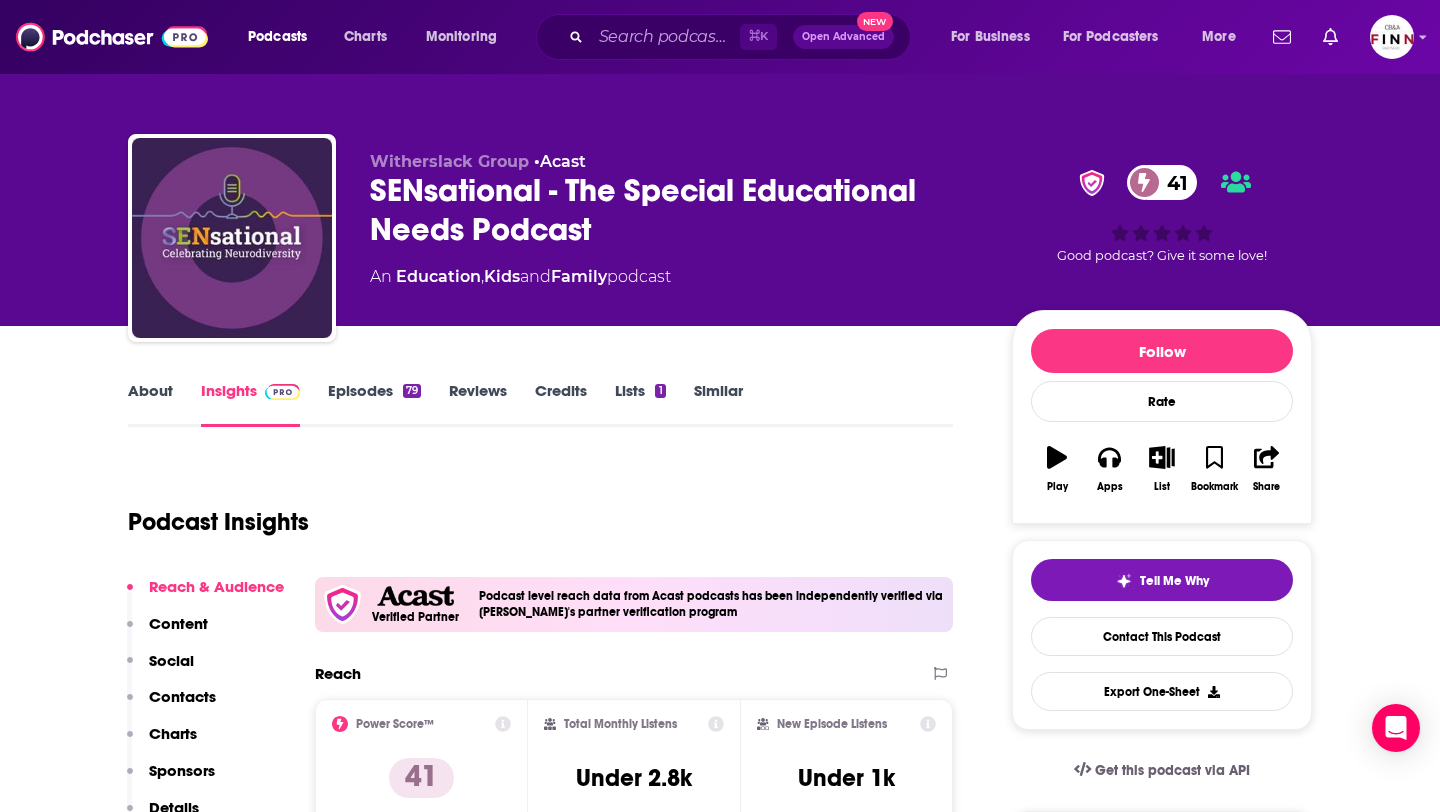click on "About Insights Episodes 79 Reviews Credits Lists 1 Similar" at bounding box center [540, 402] 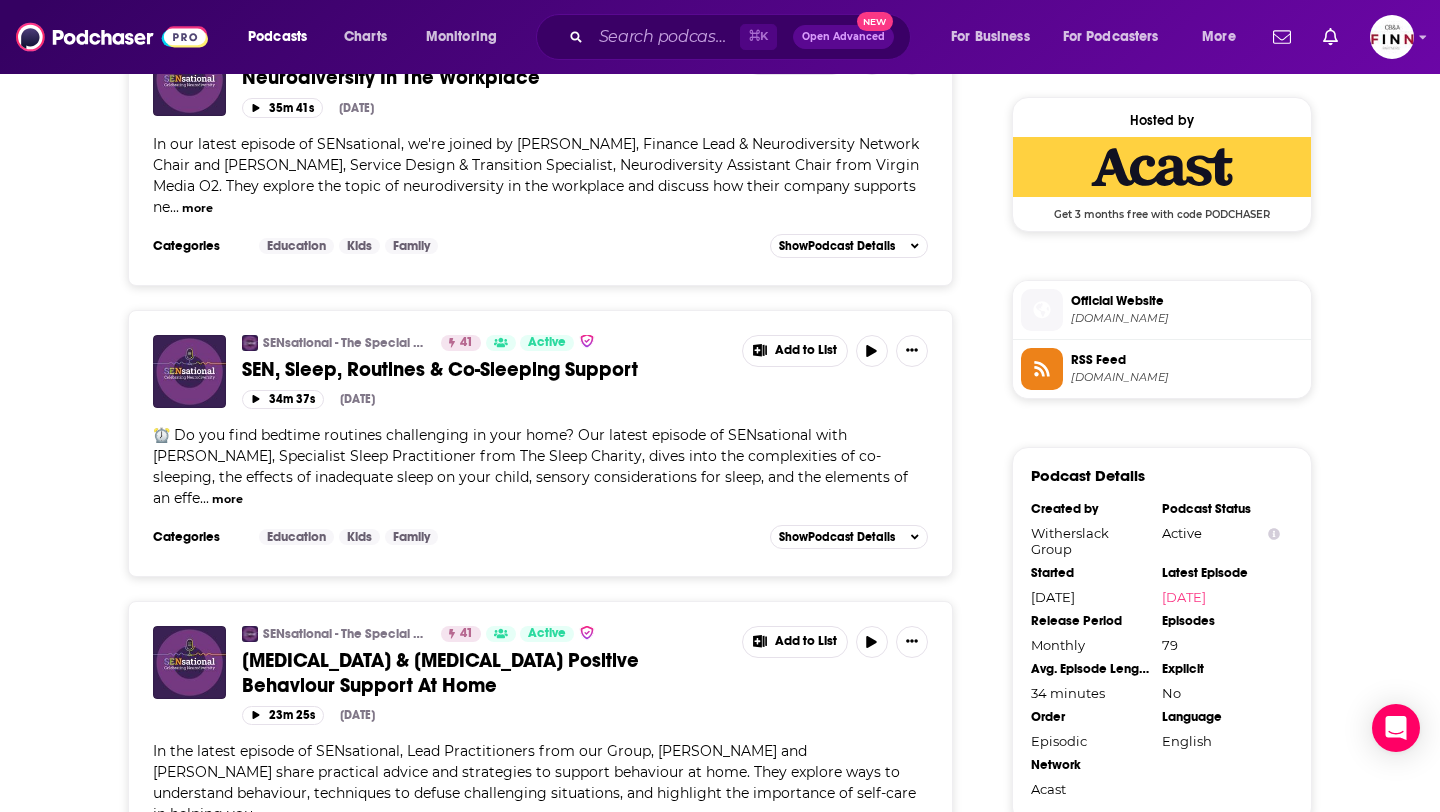 scroll, scrollTop: 1439, scrollLeft: 0, axis: vertical 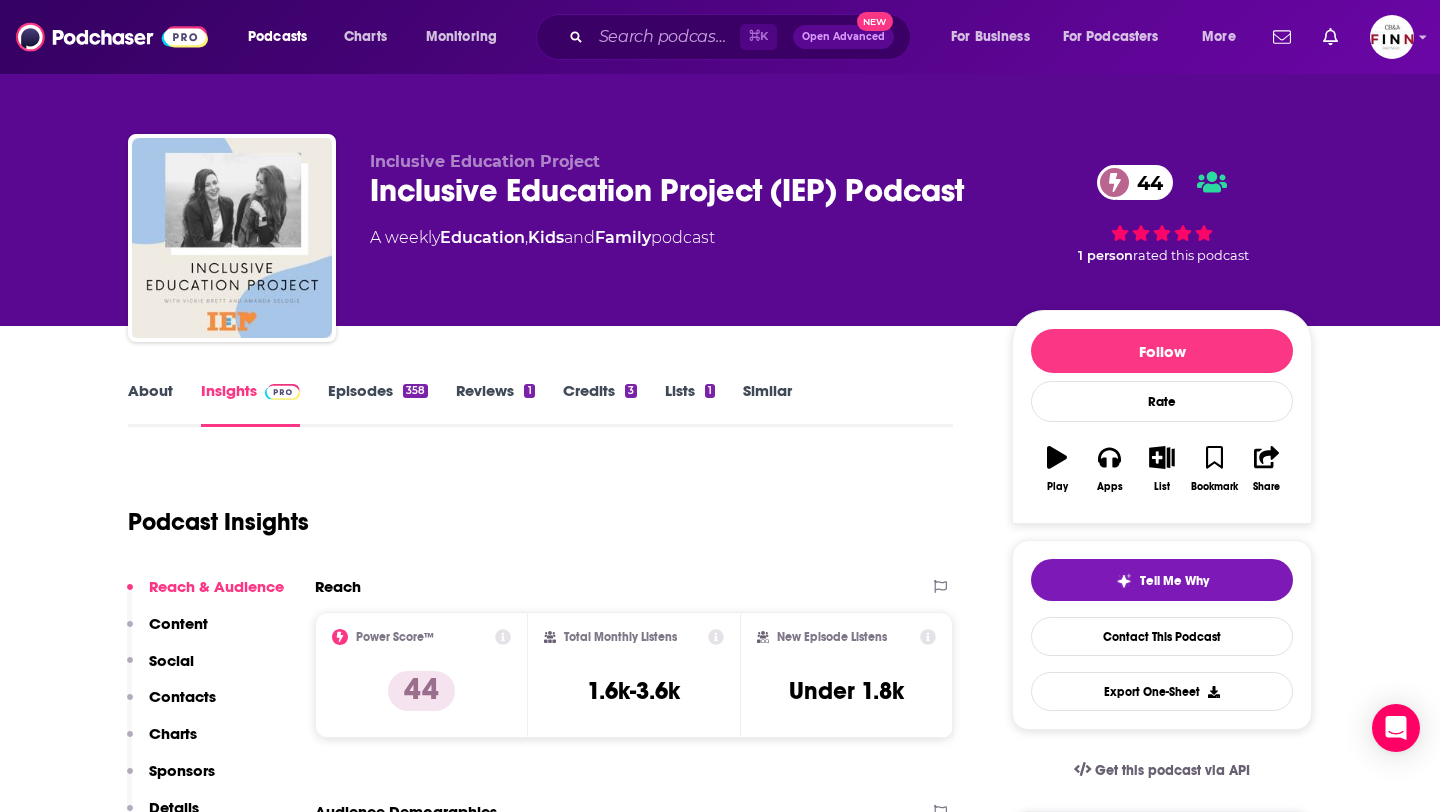 click on "About" at bounding box center [150, 404] 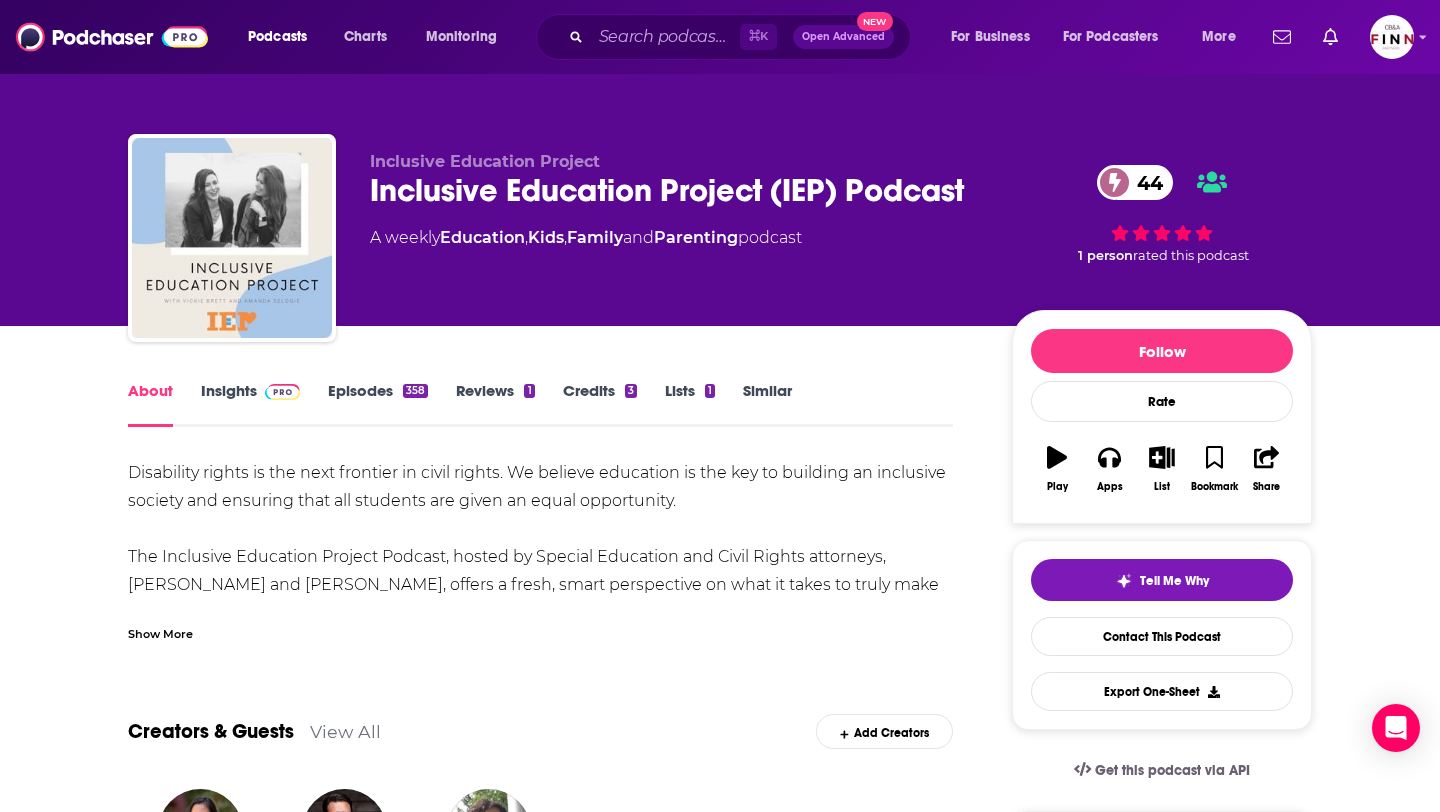 click on "Episodes 358" at bounding box center (378, 404) 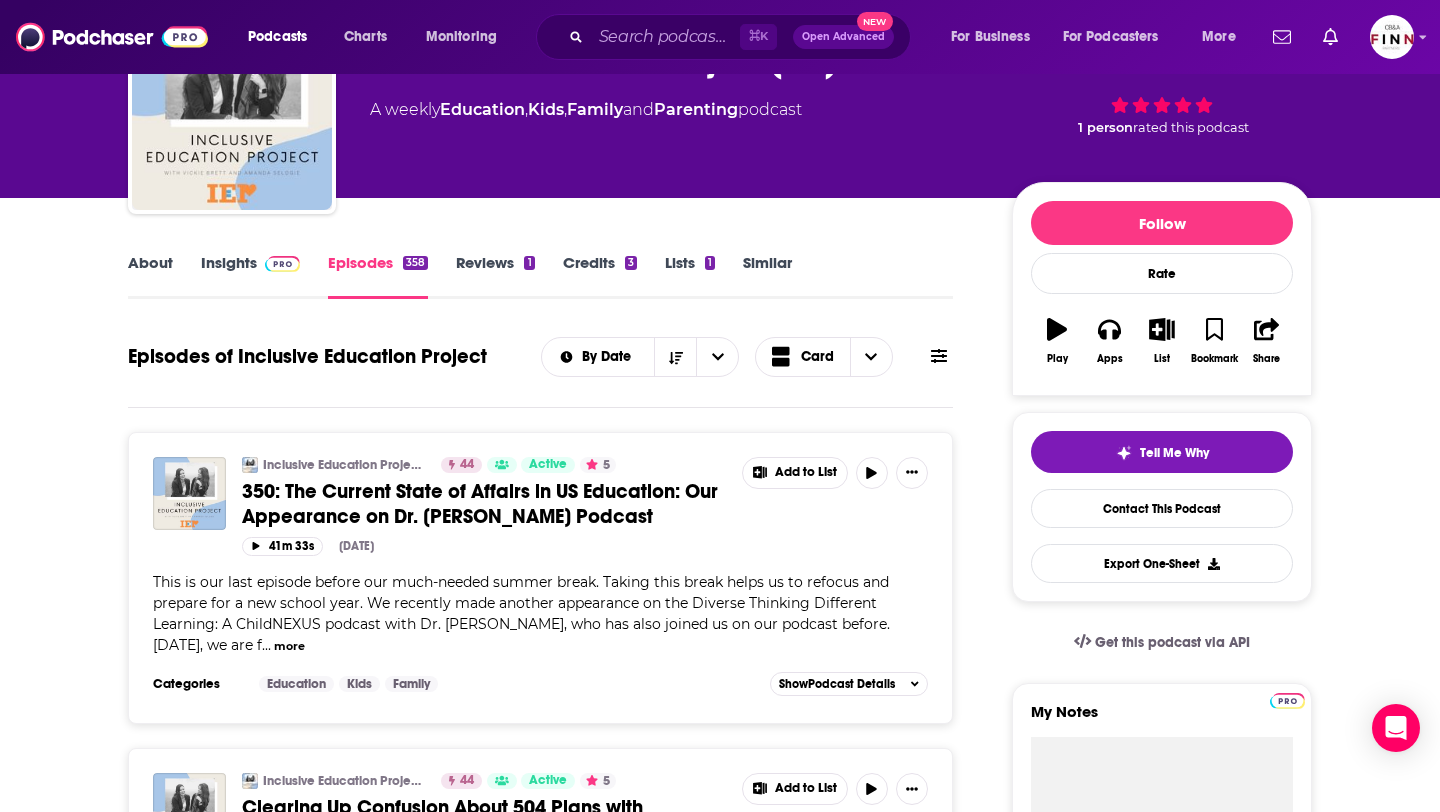 scroll, scrollTop: 0, scrollLeft: 0, axis: both 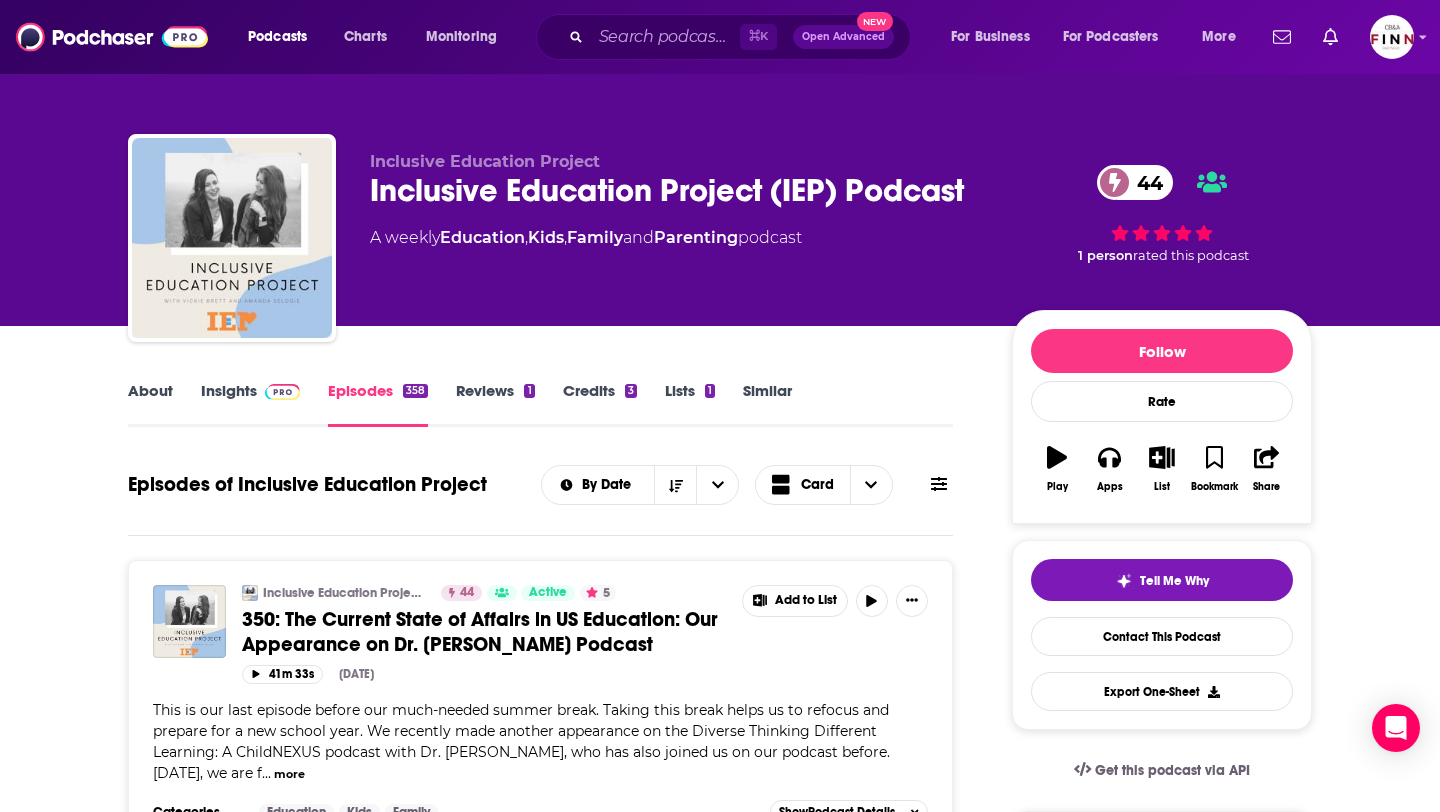 click on "Insights" at bounding box center (250, 404) 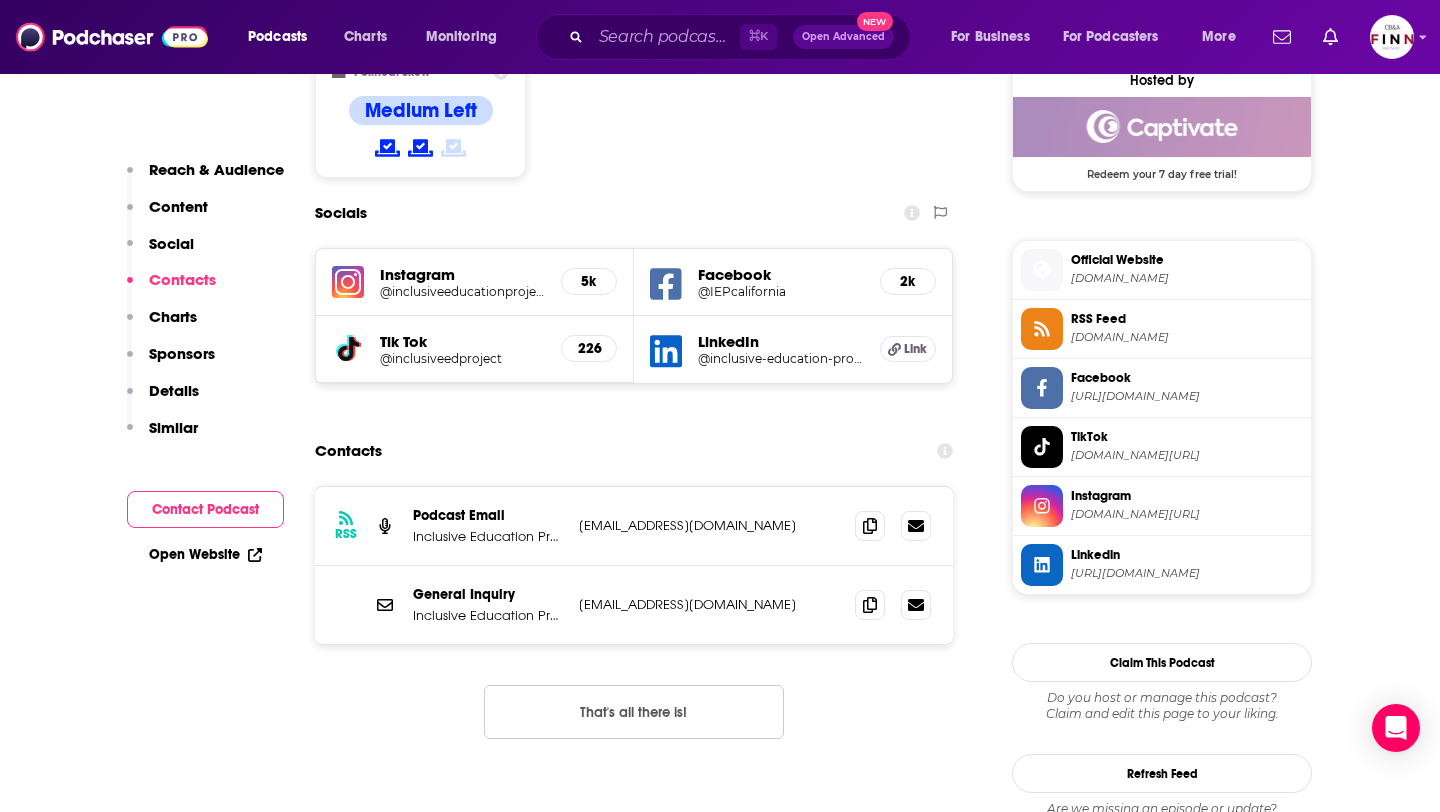 scroll, scrollTop: 1645, scrollLeft: 0, axis: vertical 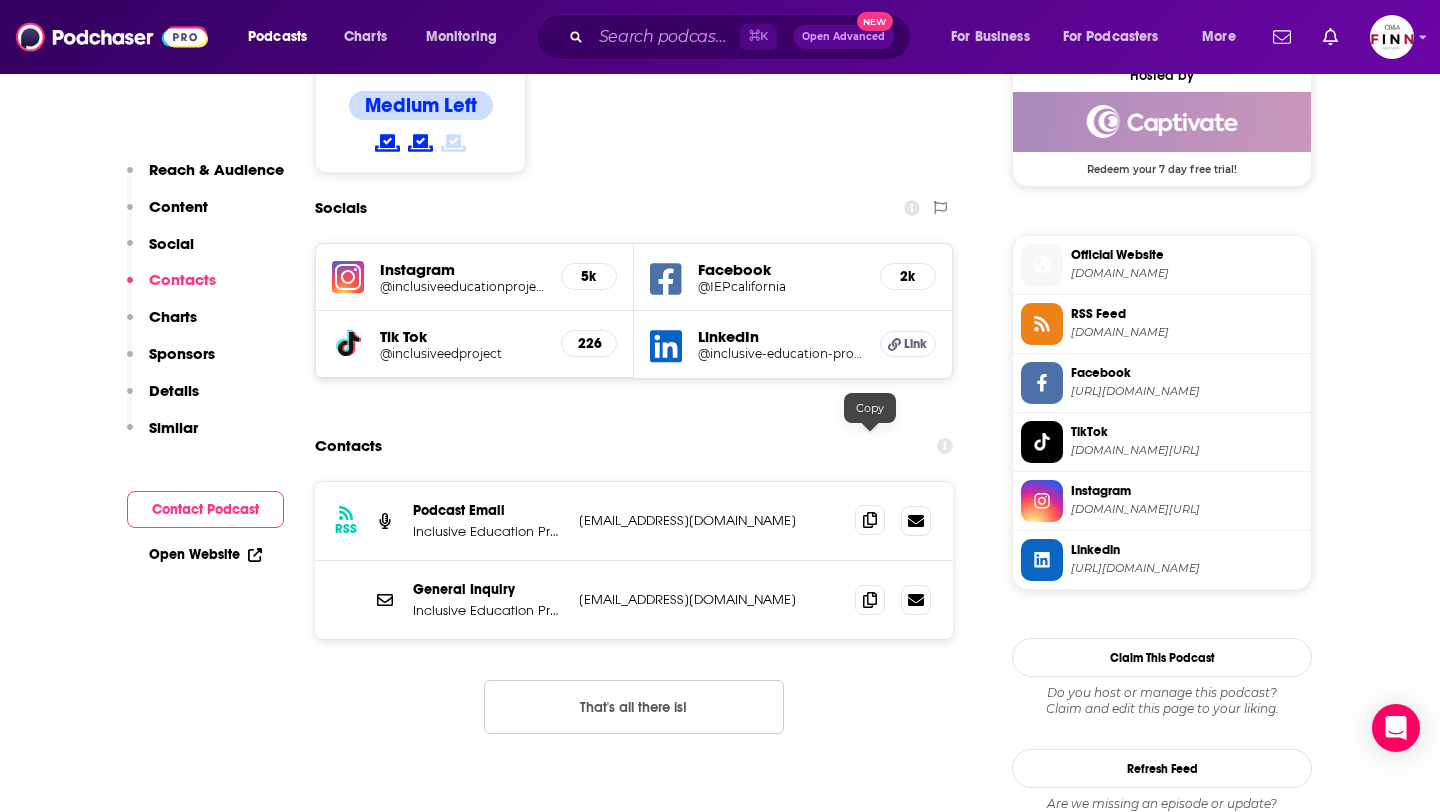 click 